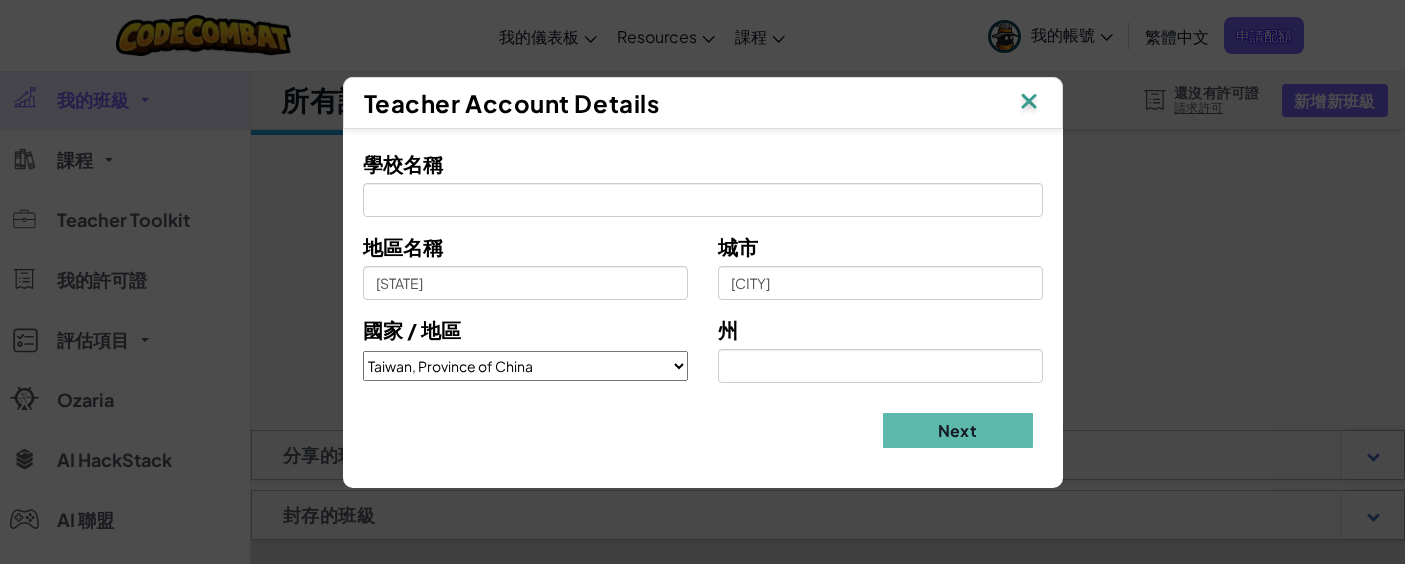 select on "Taiwan, Province of China" 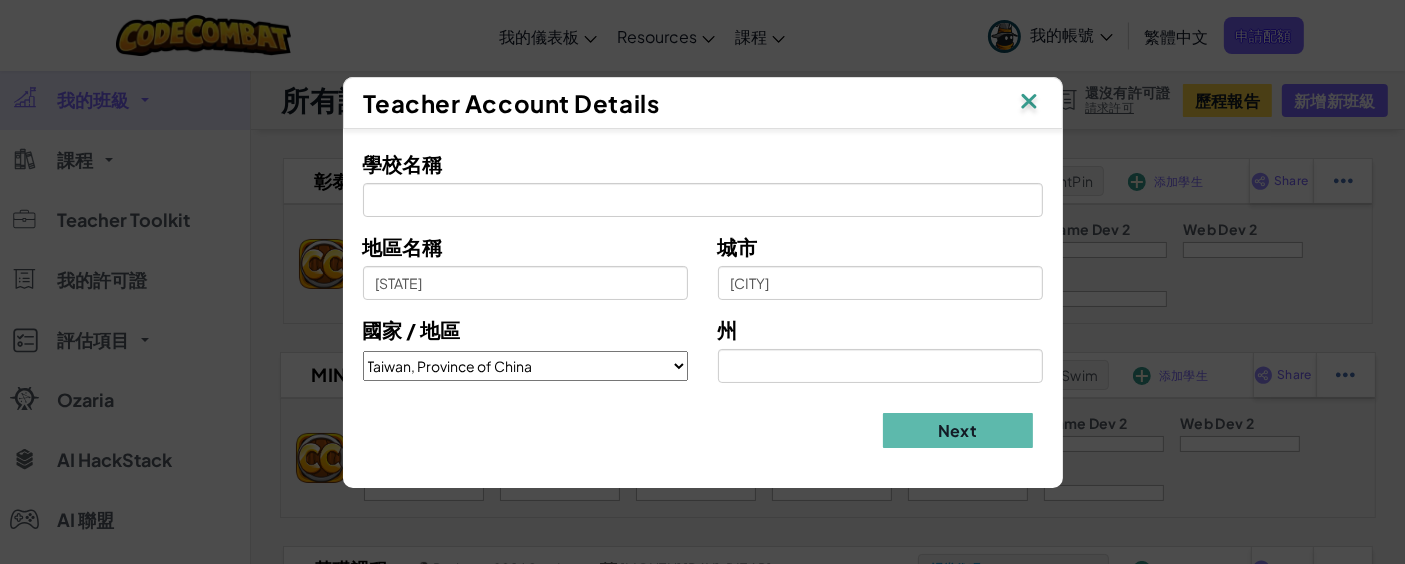 click at bounding box center (1029, 103) 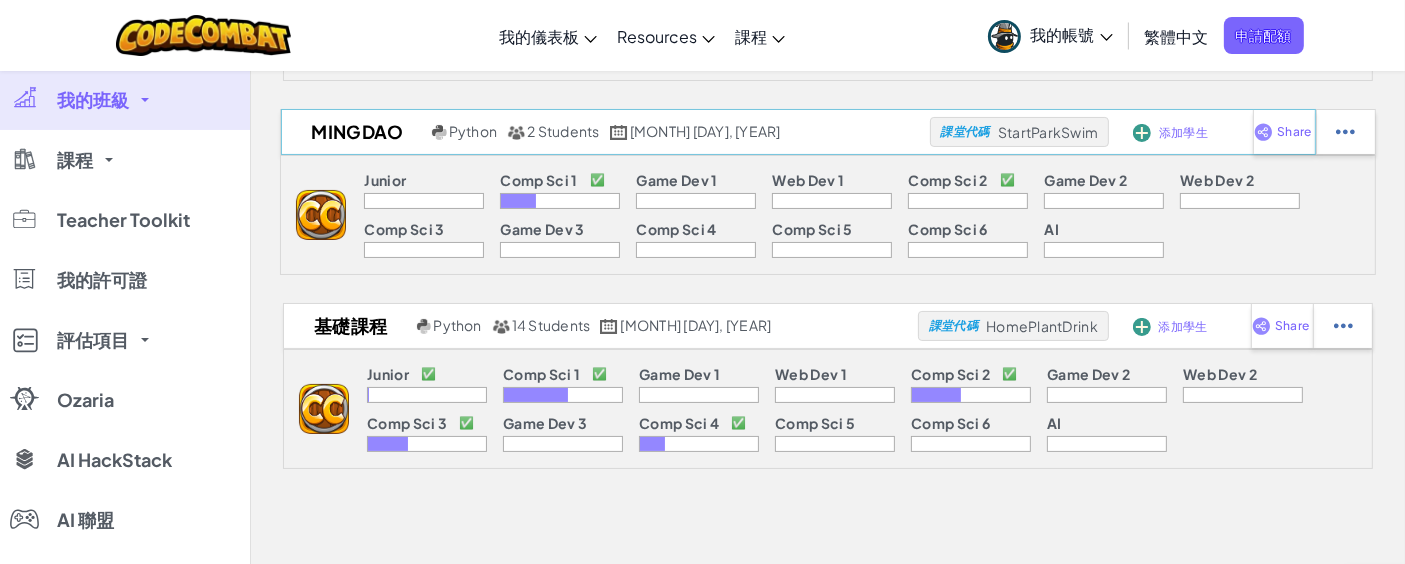 scroll, scrollTop: 244, scrollLeft: 0, axis: vertical 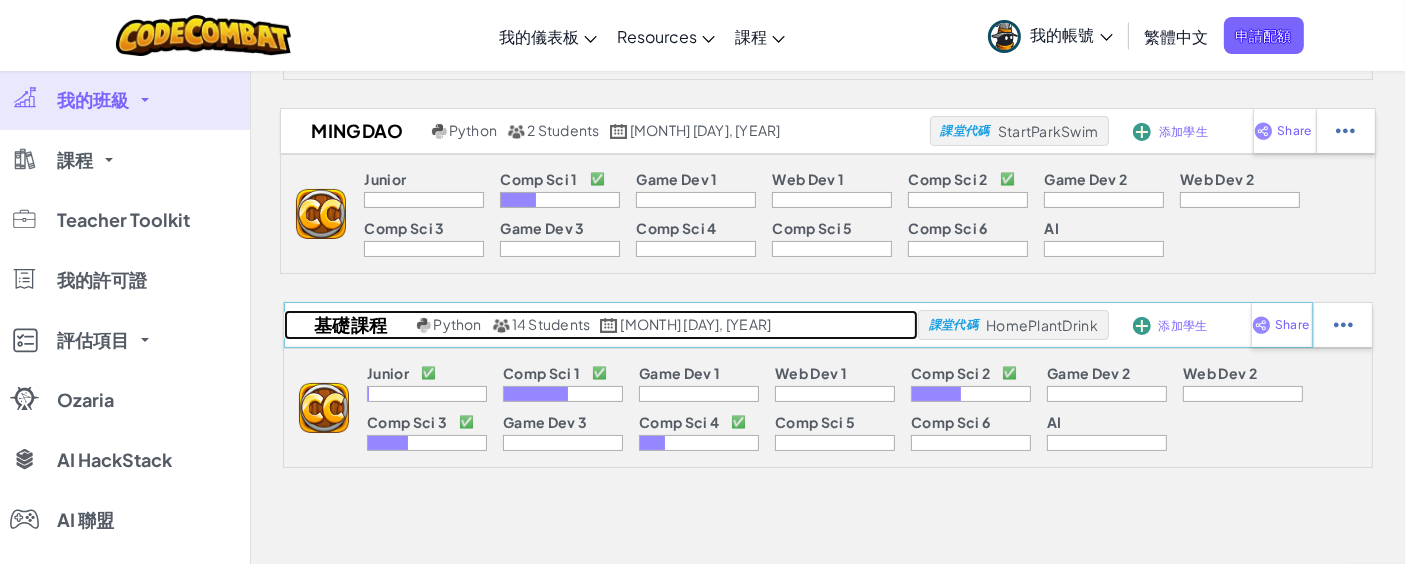 click on "14 Students" at bounding box center (551, 324) 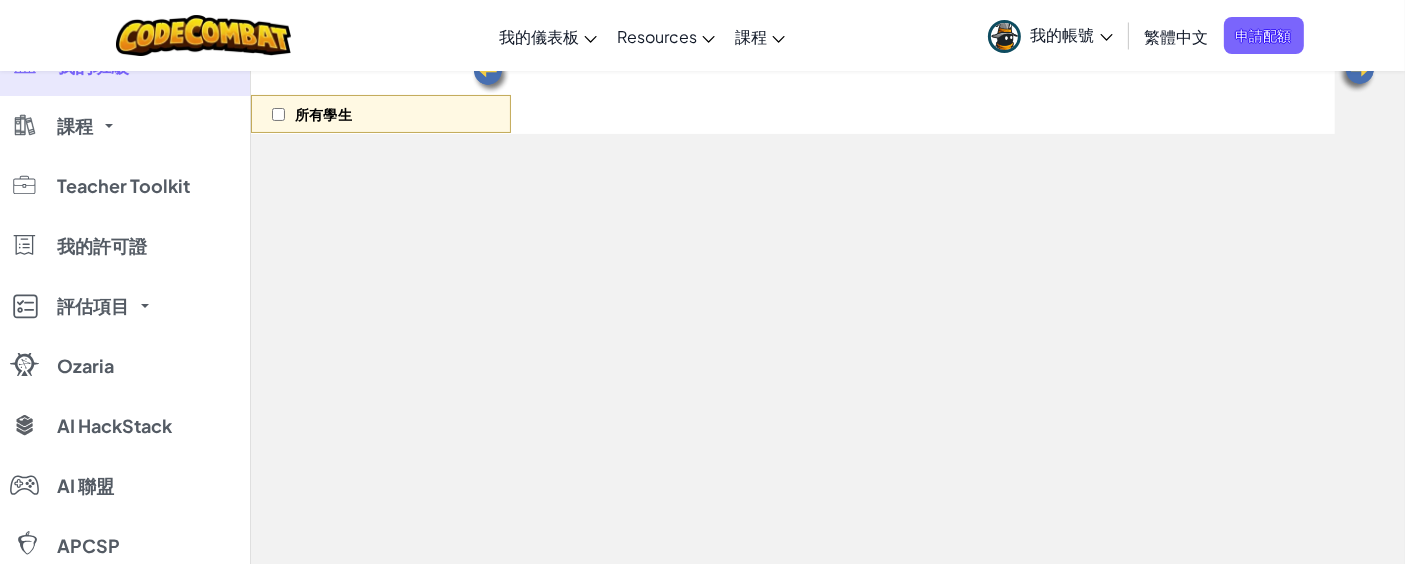 scroll, scrollTop: 0, scrollLeft: 0, axis: both 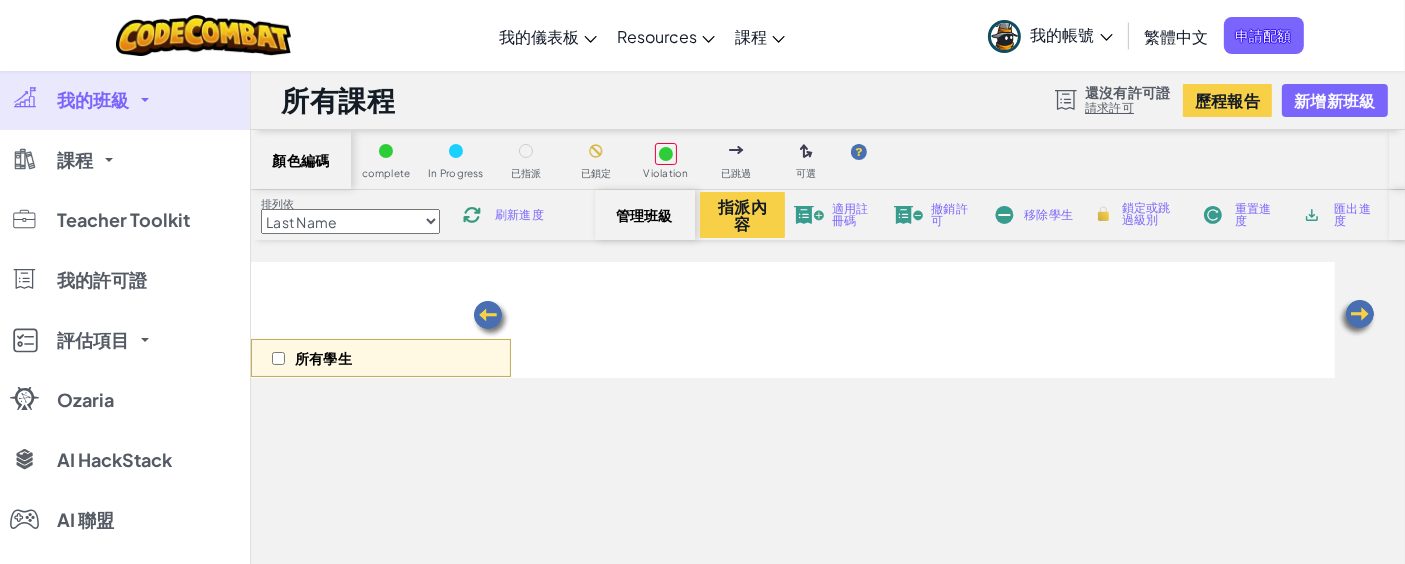 select on "56462f935afde0c6fd30fc8d" 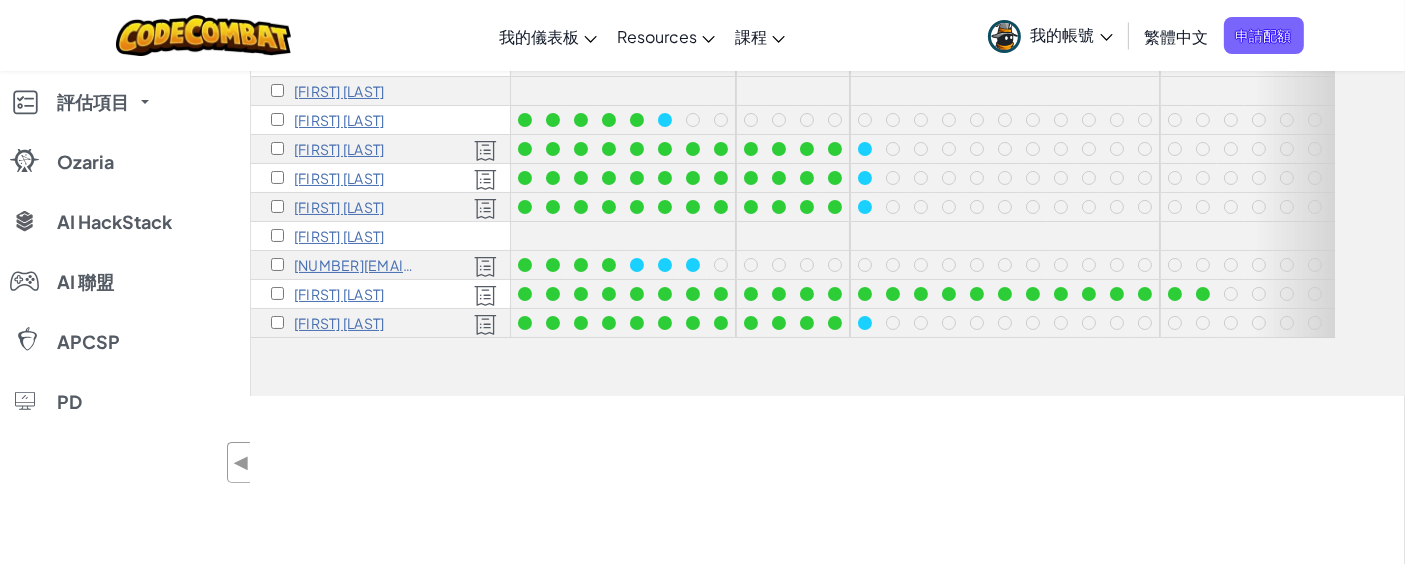 scroll, scrollTop: 380, scrollLeft: 0, axis: vertical 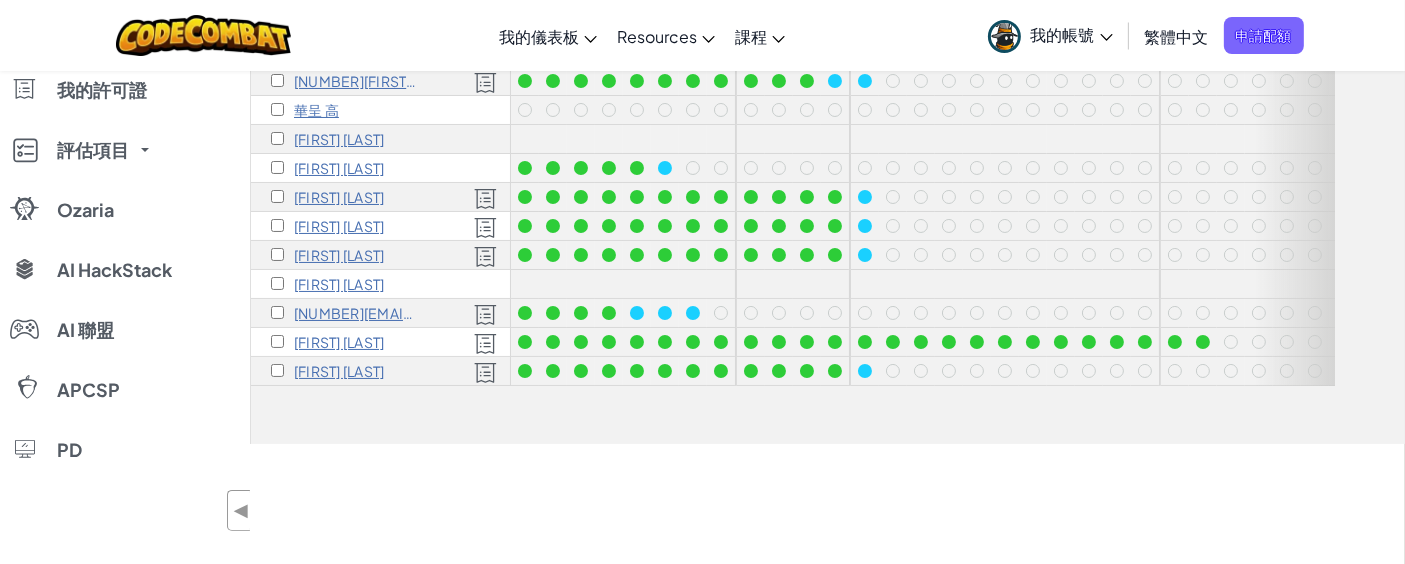 click on "公司 關於 幫助中心
與我們聯繫 招聘 官方部落格 Podcast 課程 CodeCombat 主頁 CodeCombat 教室 CodeCombat Junior Ozaria 教室 AP CSP AI 聯盟 電競 CodeCombat 世界在 Roblox 上 AI HackStack AI 初學者 (Beta) Resources 在線直播課程 圖書館解決方案 合作方案 教學解決方案   標準對齊 效能研究 成功故事 專業發展 編程一小時 贈款與資金資源 Accessibility (ACR/VPAT) 隱私權政策 著作權  ©2024 CodeCombat Inc.  保留所有權利" at bounding box center [702, 985] 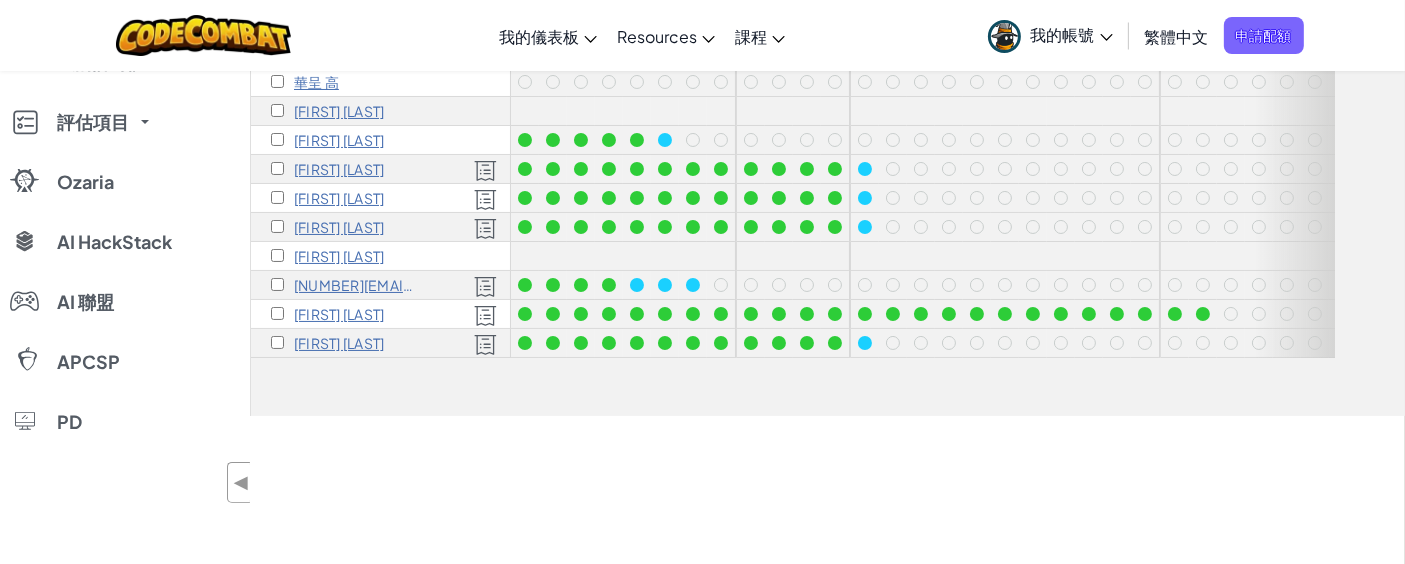 scroll, scrollTop: 397, scrollLeft: 0, axis: vertical 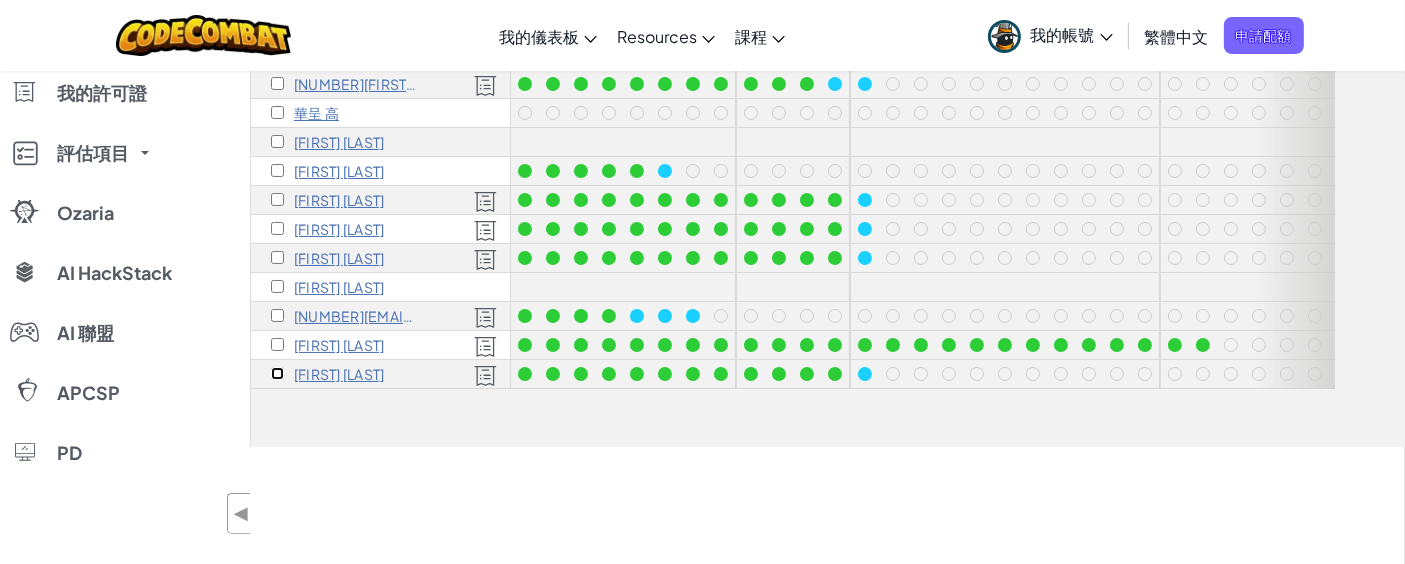 click at bounding box center (277, 373) 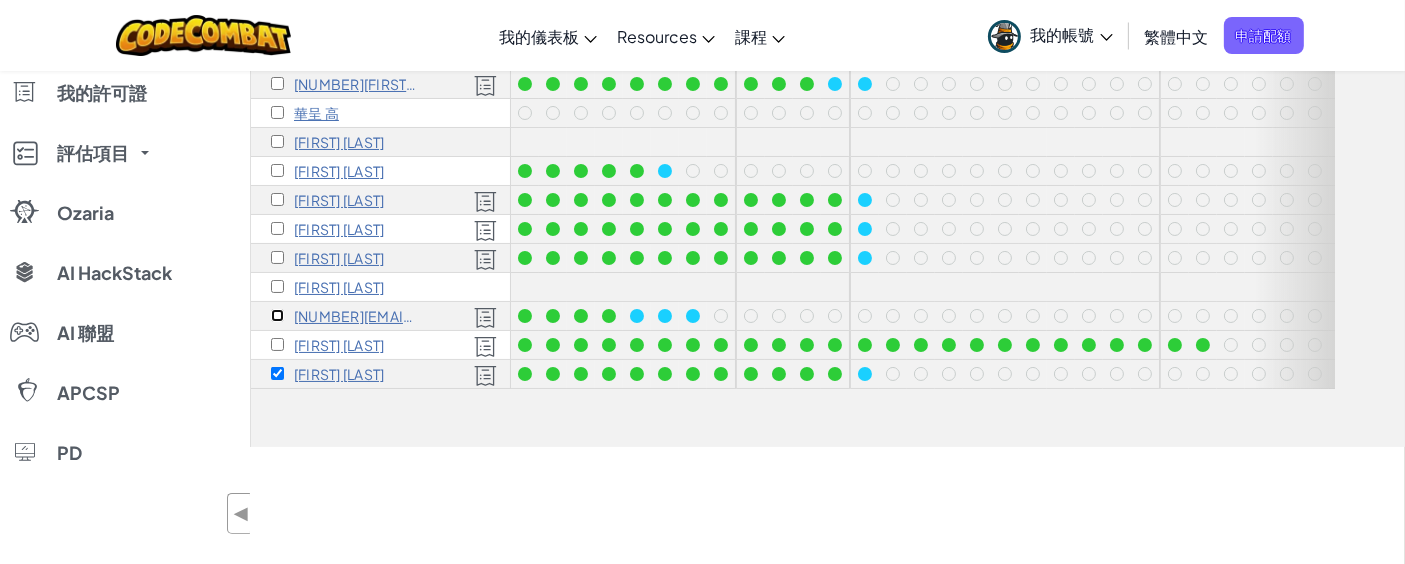 click at bounding box center (277, 315) 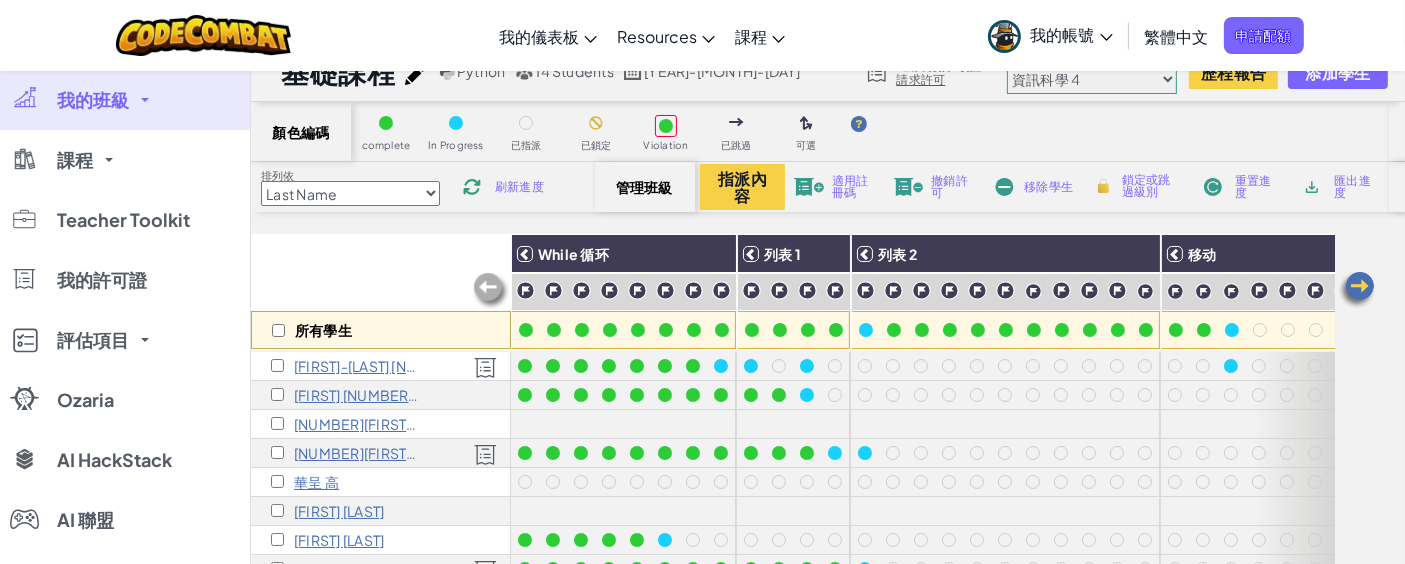 scroll, scrollTop: 0, scrollLeft: 0, axis: both 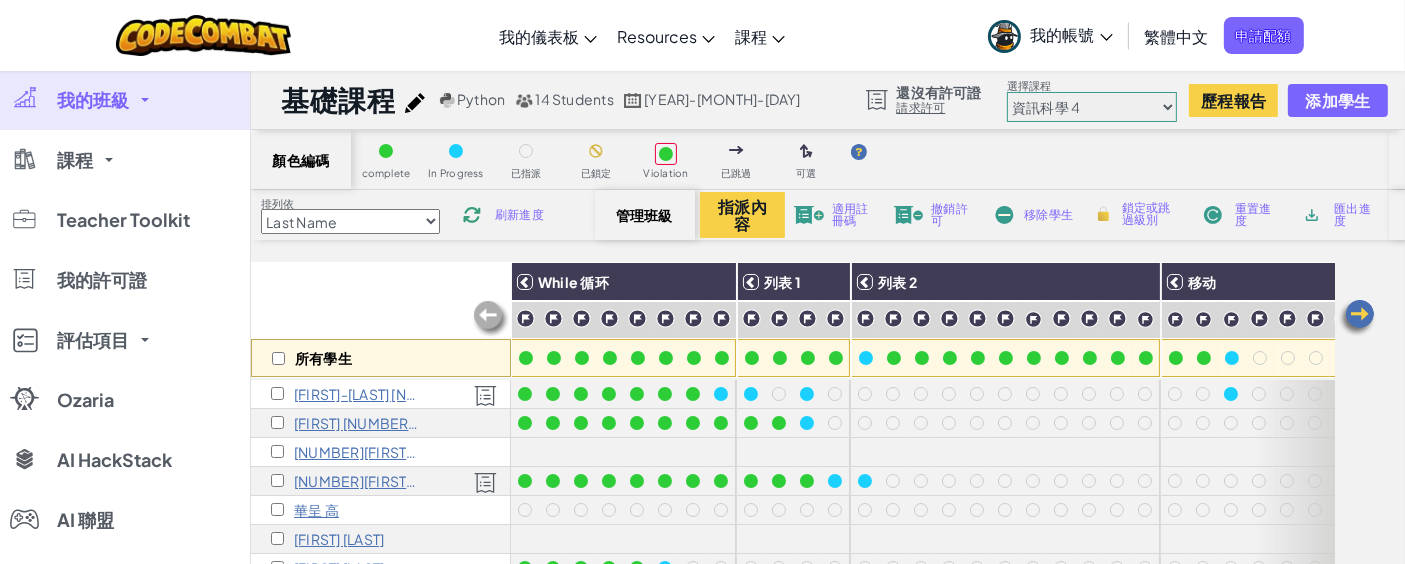 click on "撤銷許可" at bounding box center (953, 215) 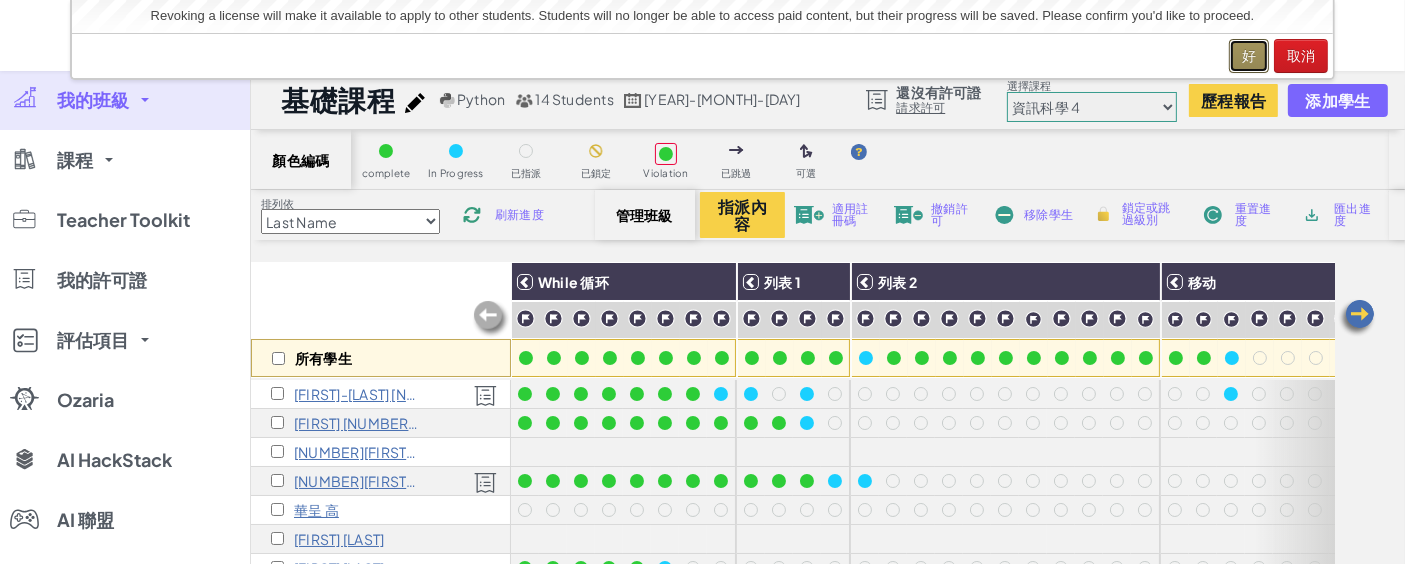 click on "好" at bounding box center (1249, 56) 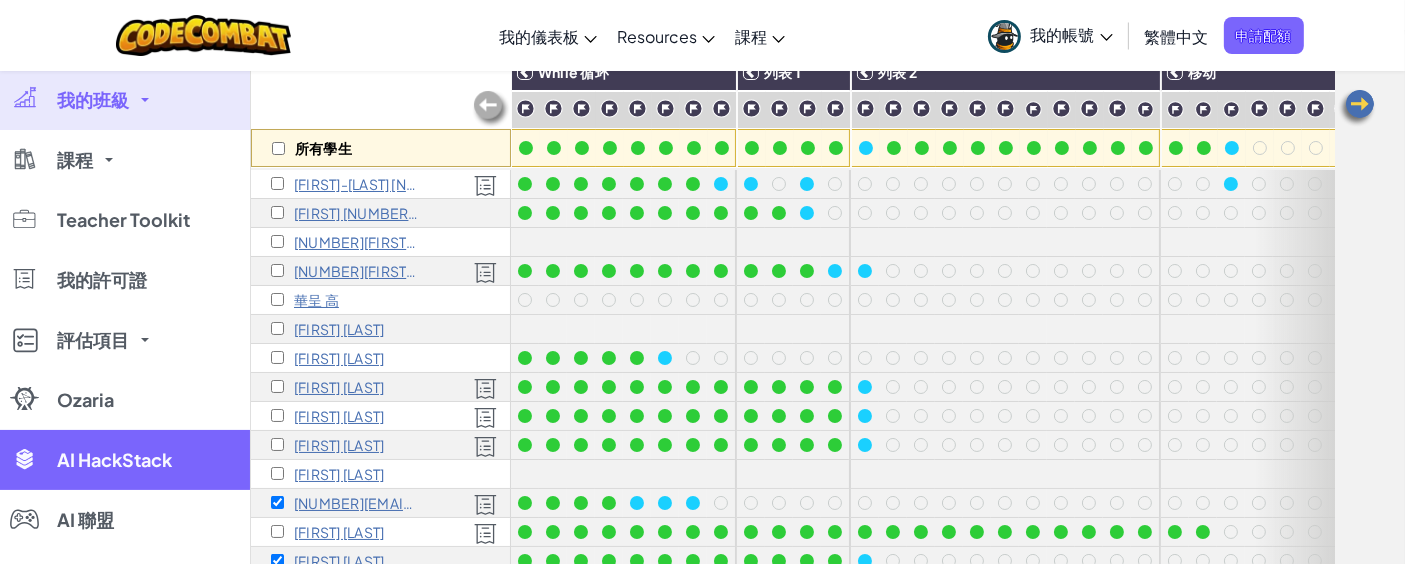 scroll, scrollTop: 383, scrollLeft: 0, axis: vertical 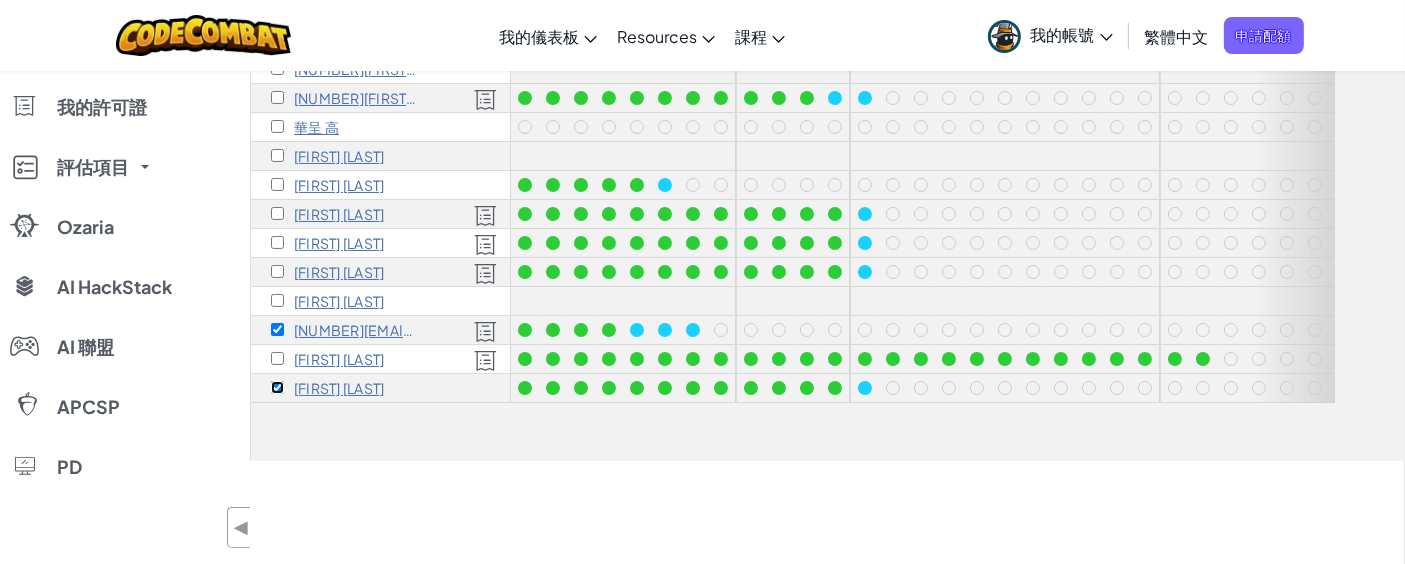 click at bounding box center [277, 387] 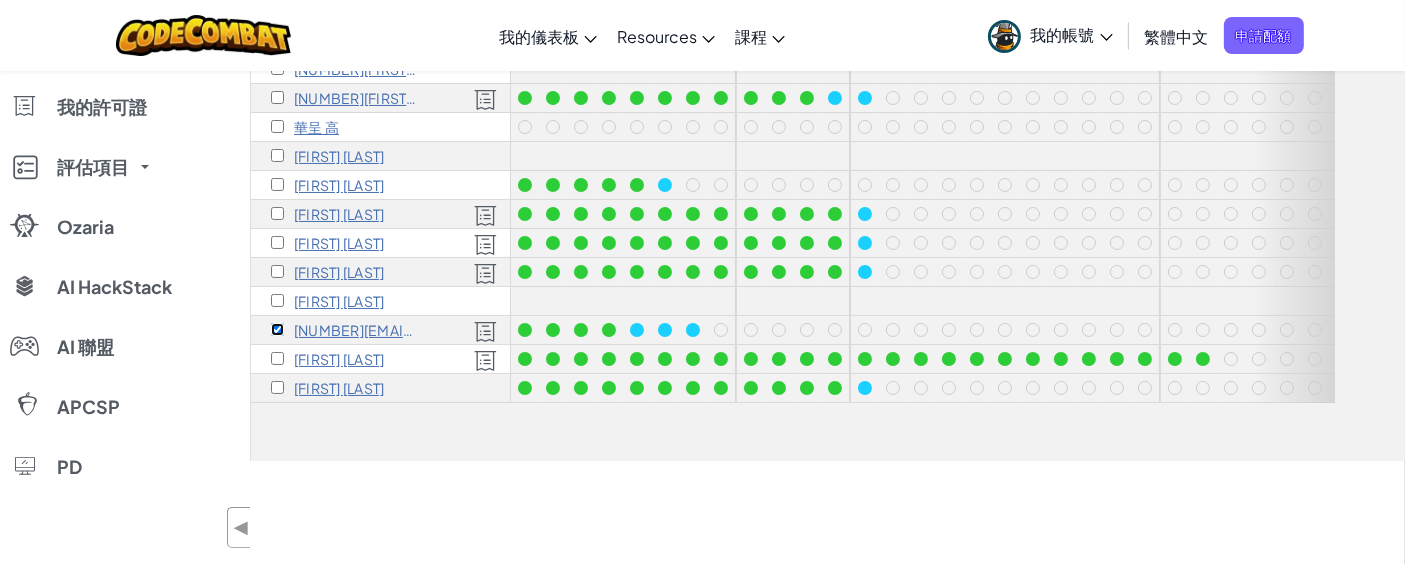 click at bounding box center (277, 329) 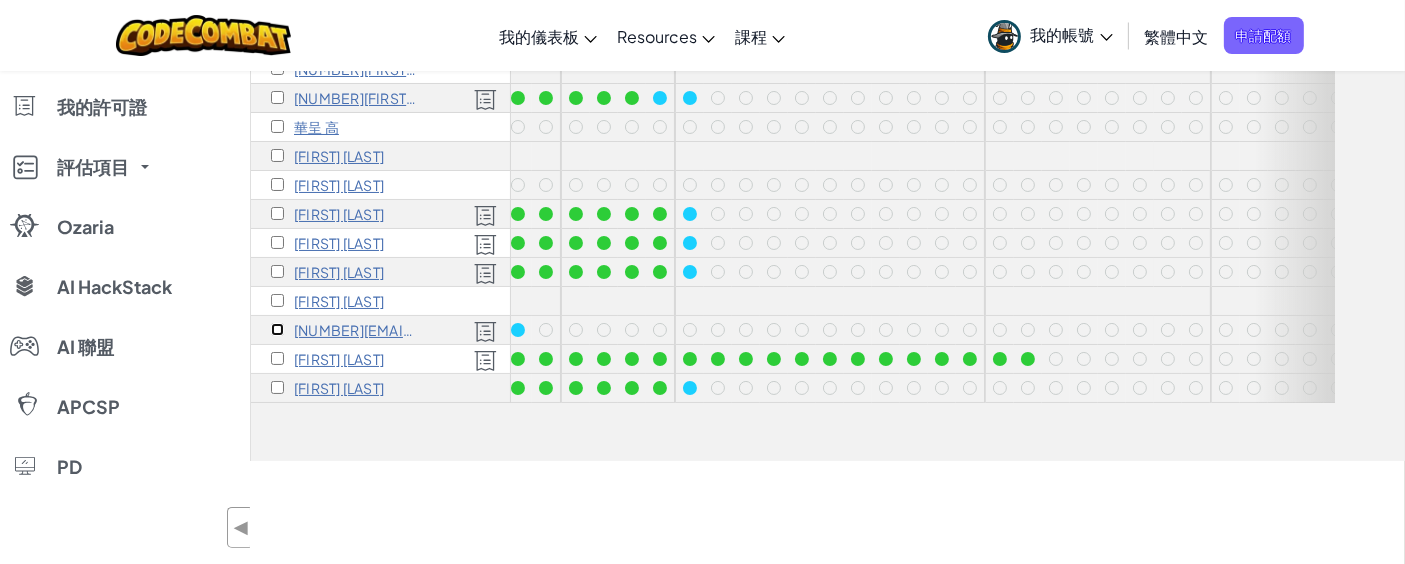 scroll, scrollTop: 0, scrollLeft: 0, axis: both 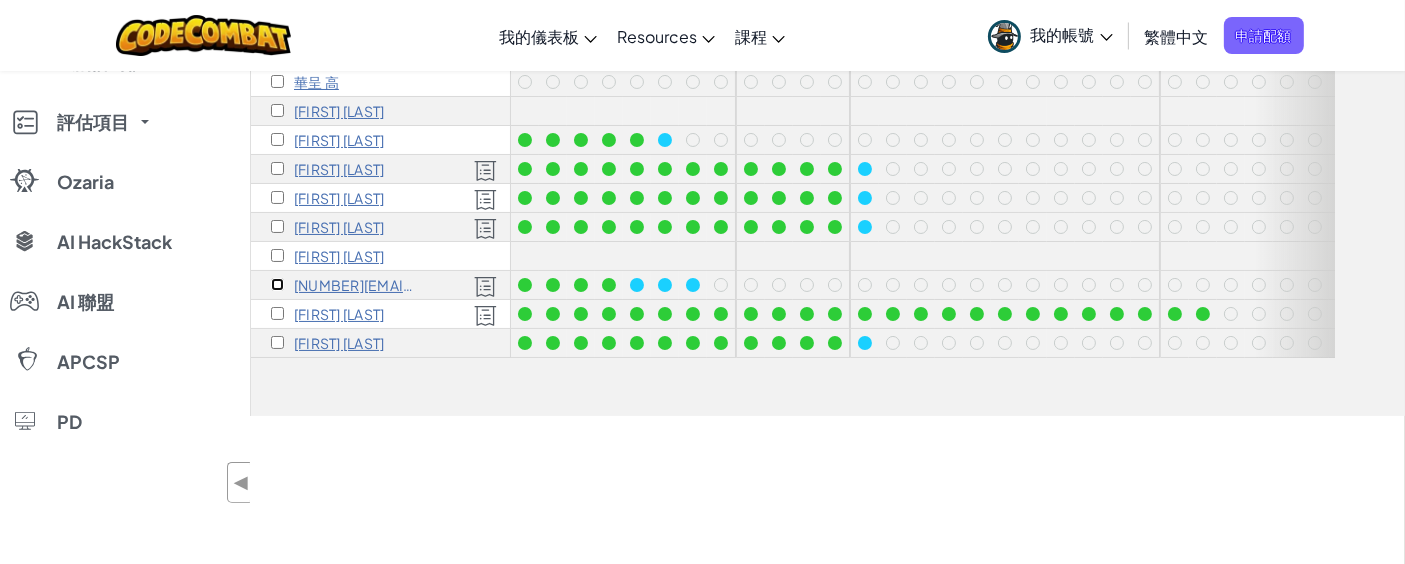 click at bounding box center [277, 284] 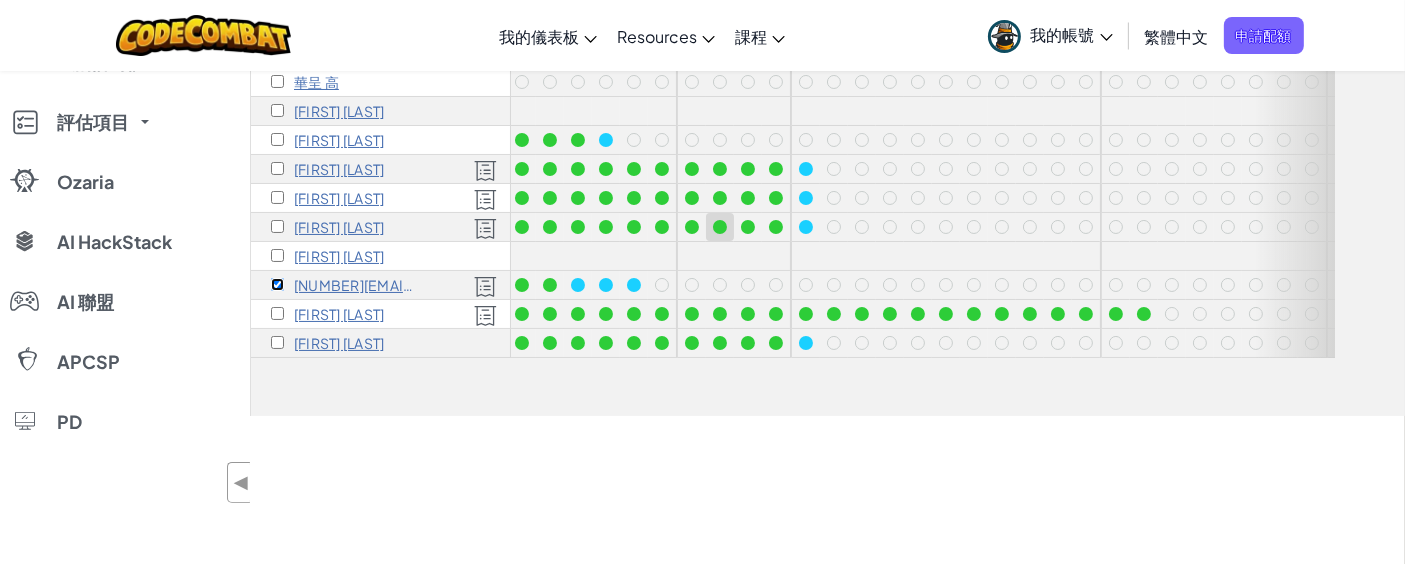 scroll, scrollTop: 0, scrollLeft: 83, axis: horizontal 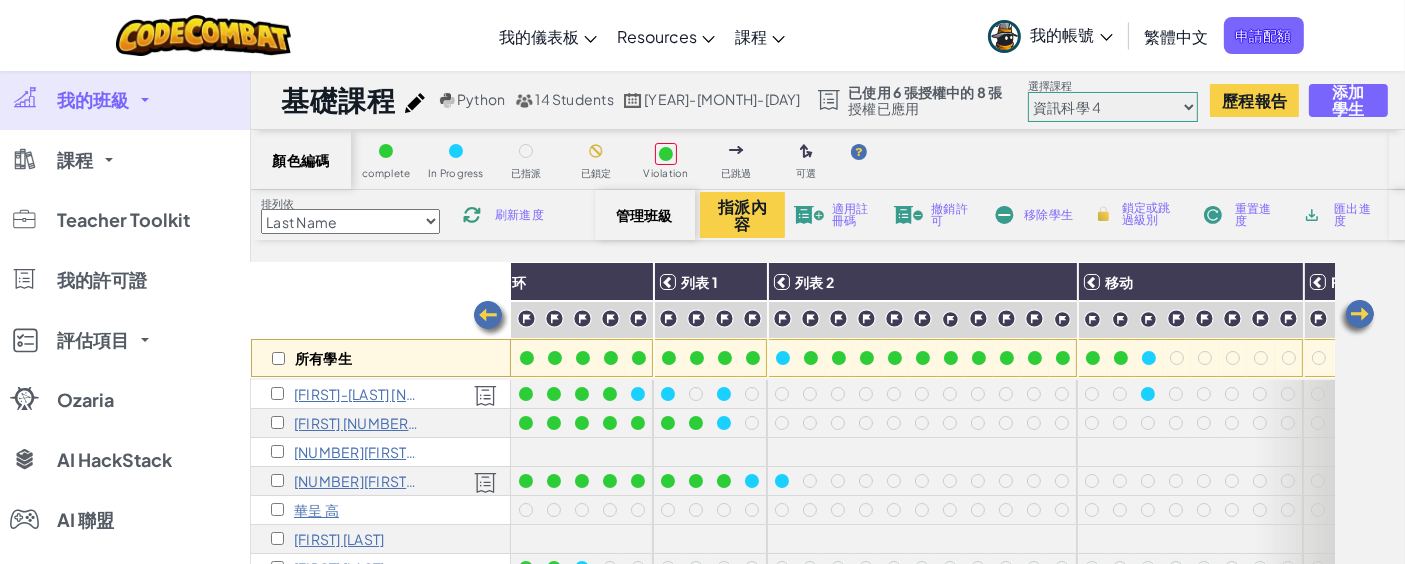 click on "撤銷許可" at bounding box center (953, 215) 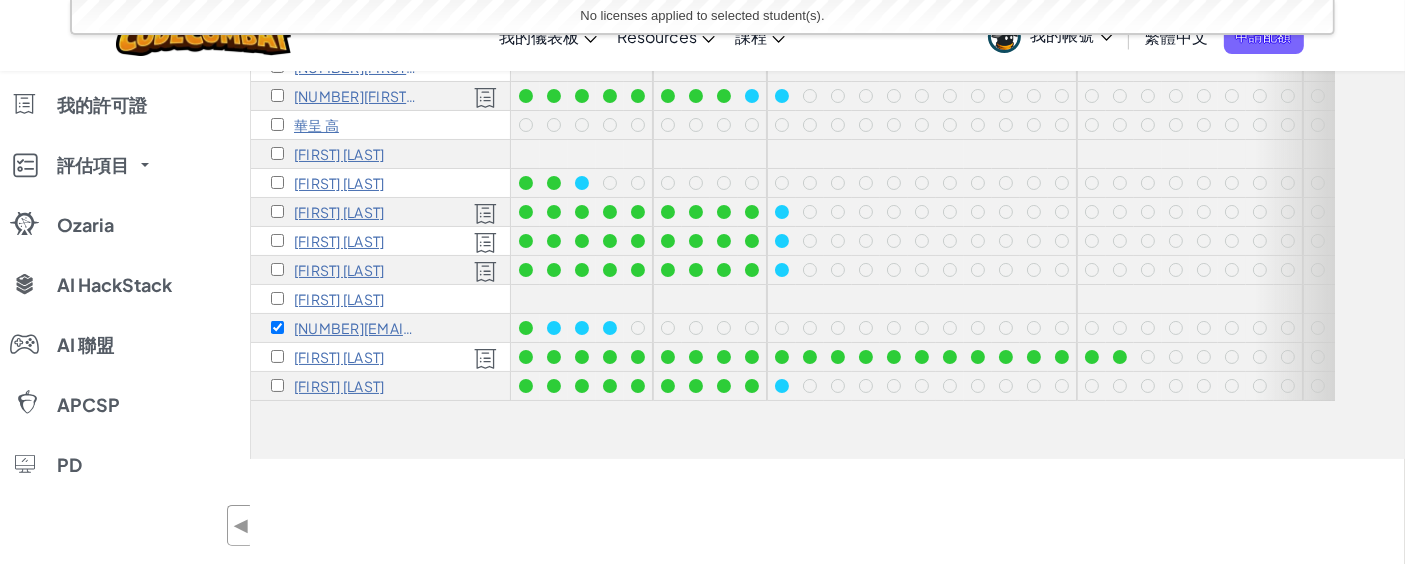 scroll, scrollTop: 388, scrollLeft: 0, axis: vertical 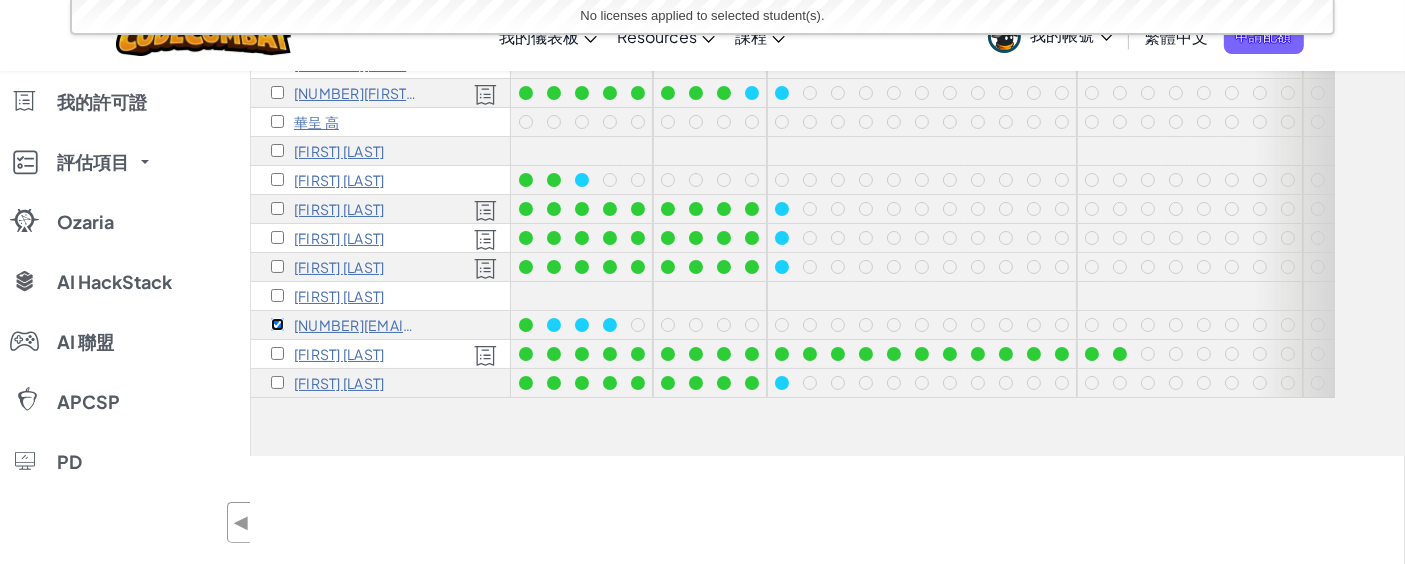 click at bounding box center (277, 324) 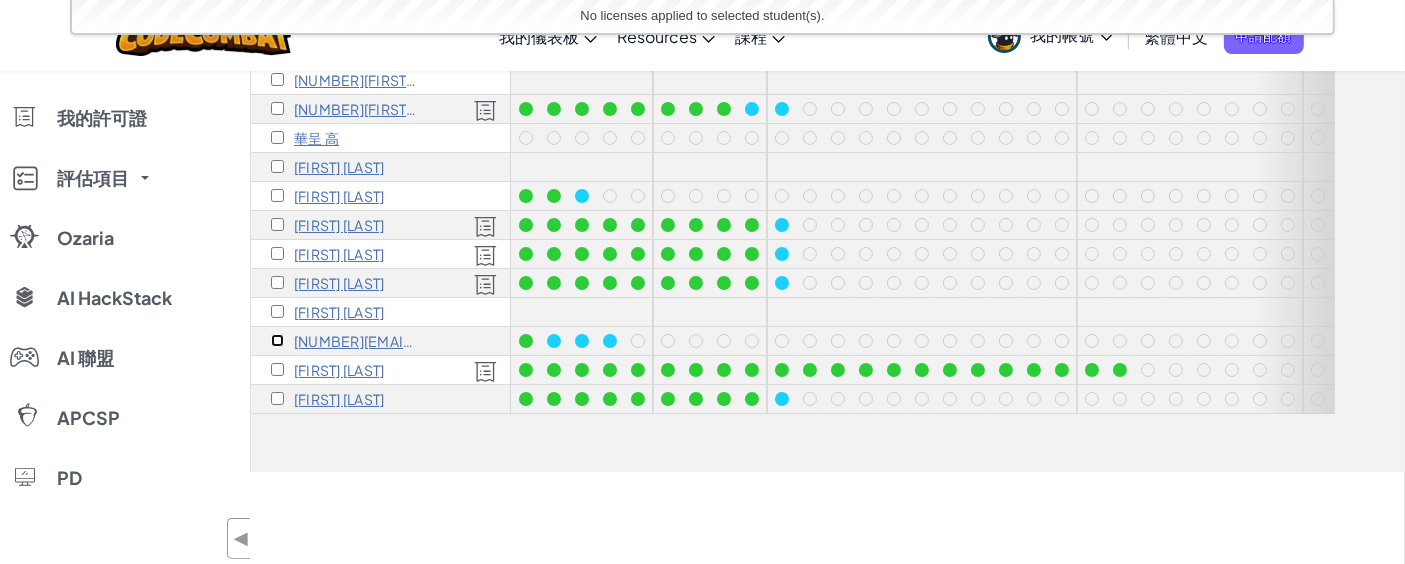 scroll, scrollTop: 371, scrollLeft: 0, axis: vertical 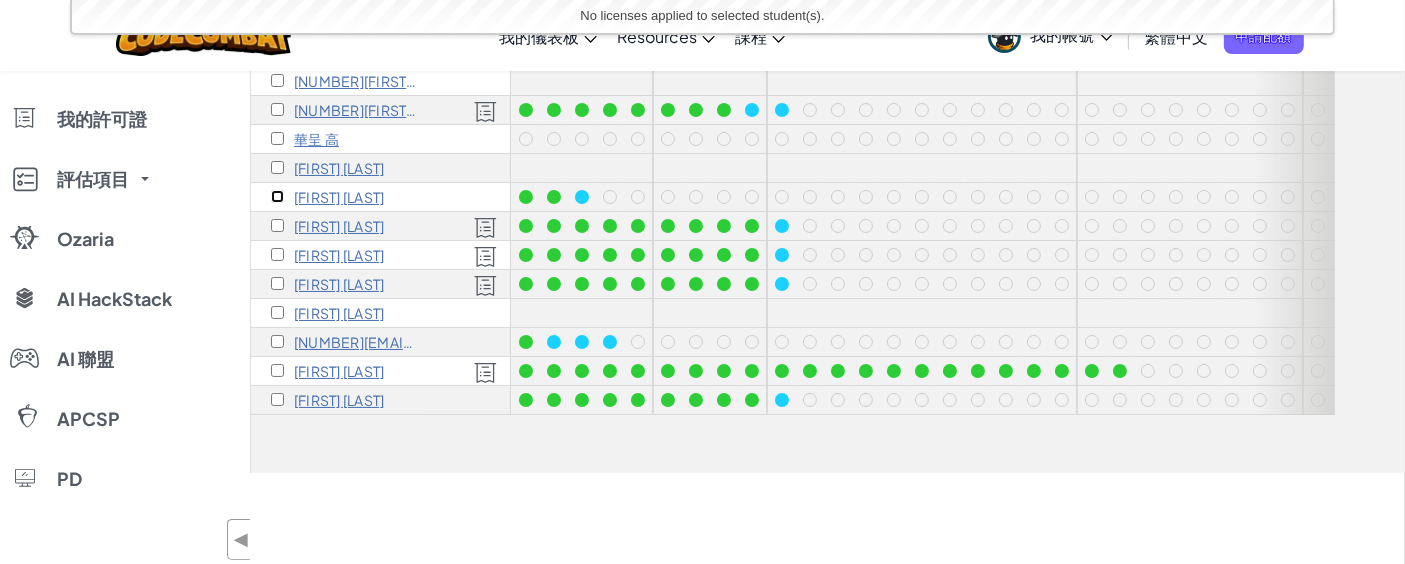 click at bounding box center [277, 196] 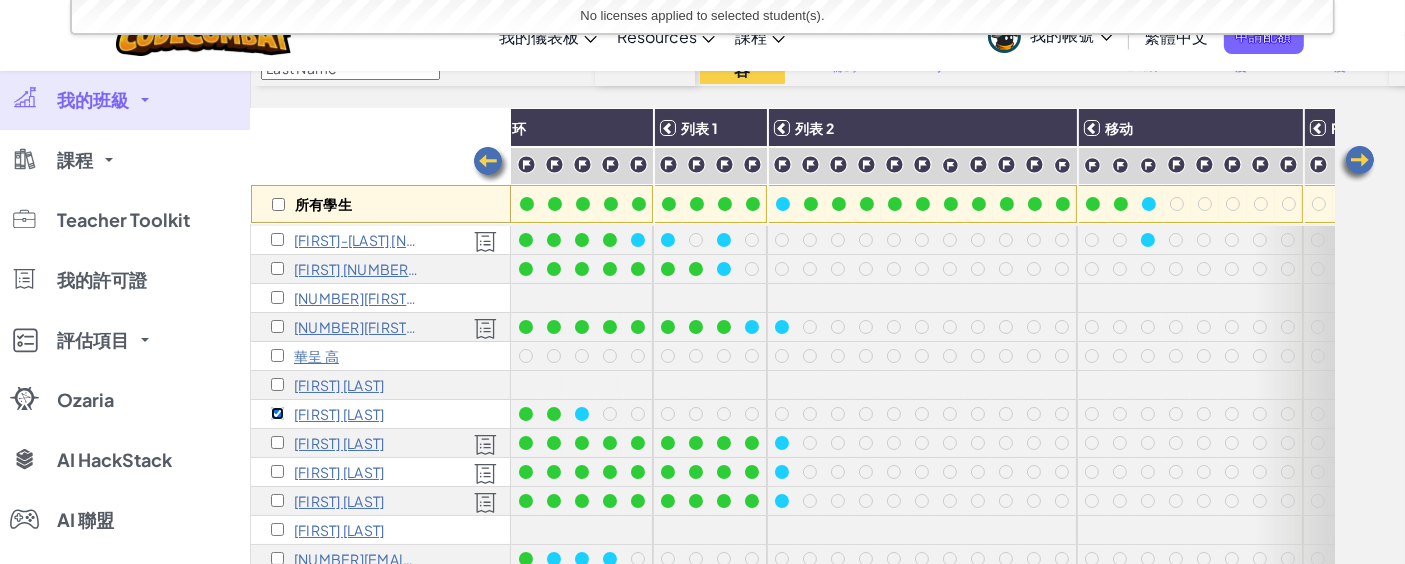 scroll, scrollTop: 281, scrollLeft: 0, axis: vertical 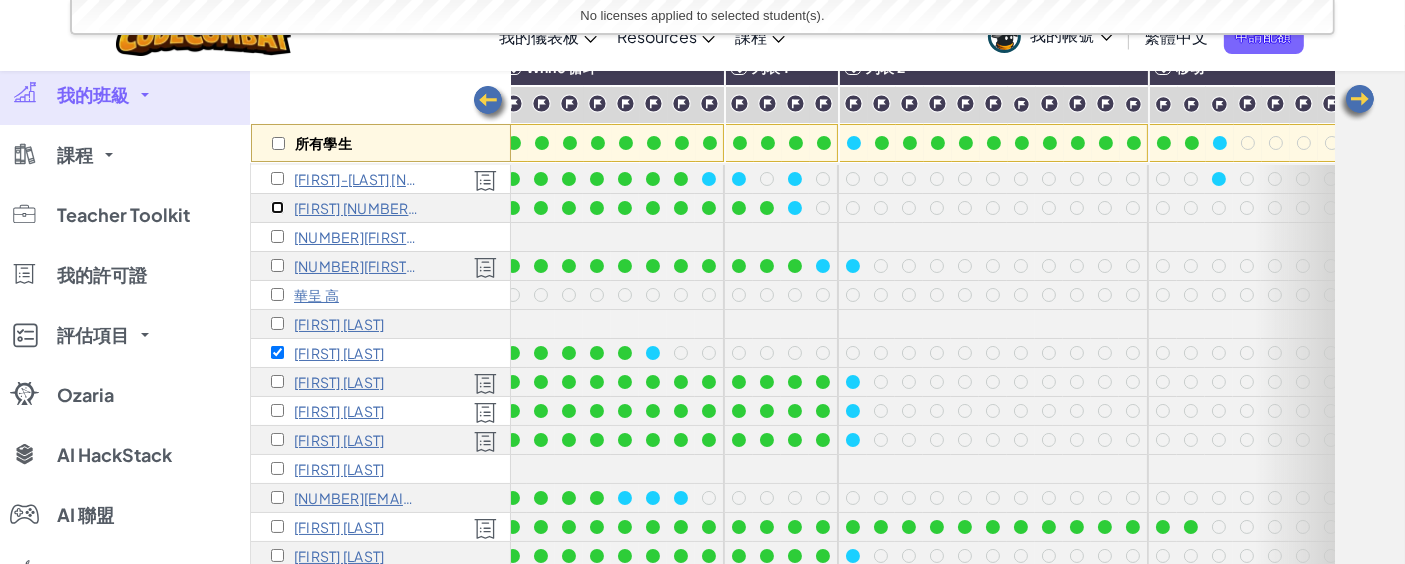 click at bounding box center [277, 207] 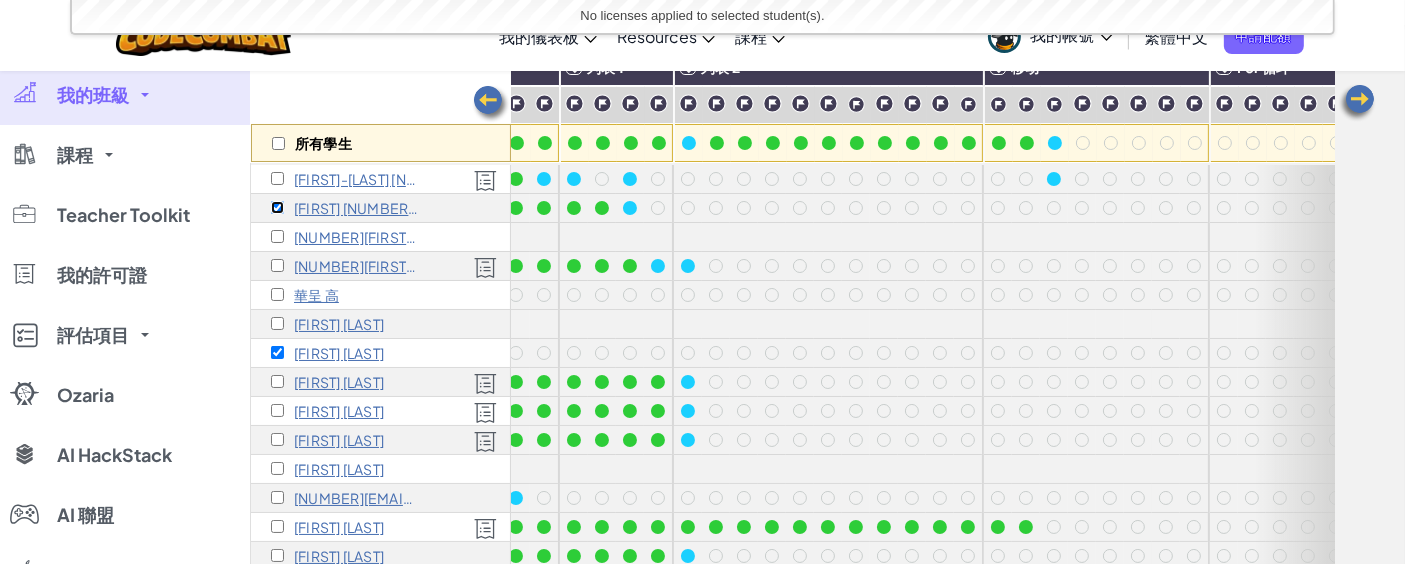 scroll, scrollTop: 0, scrollLeft: 183, axis: horizontal 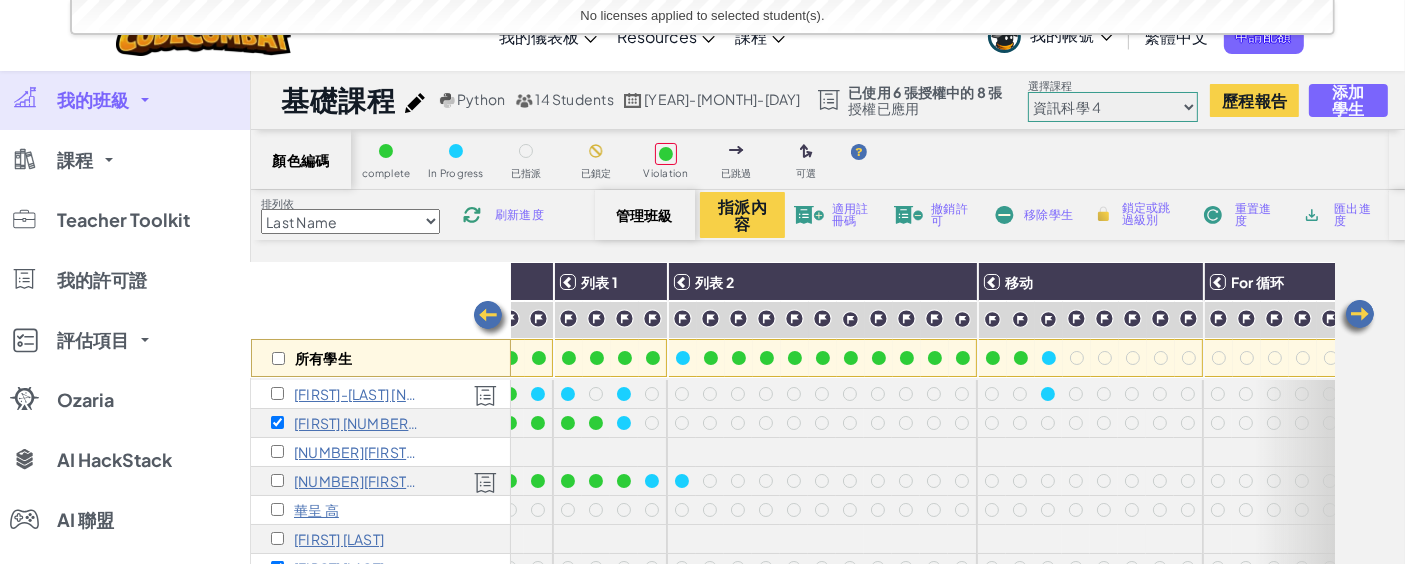 click on "適用註冊碼" at bounding box center [854, 215] 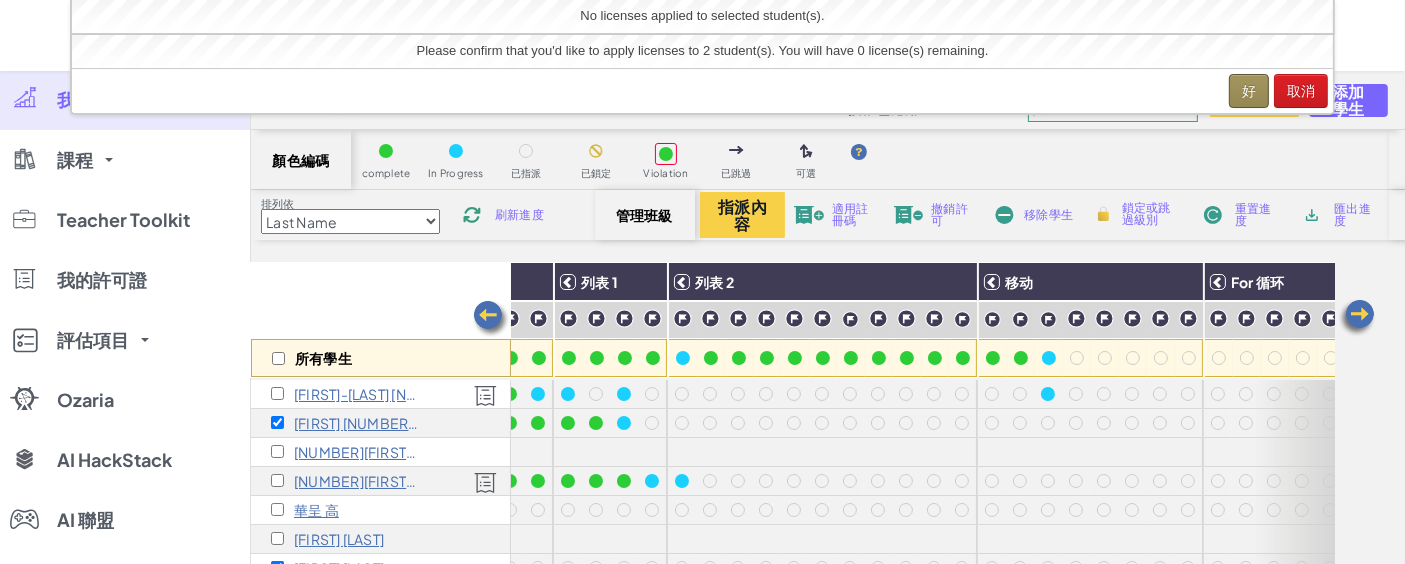 click on "好 取消" at bounding box center [702, 90] 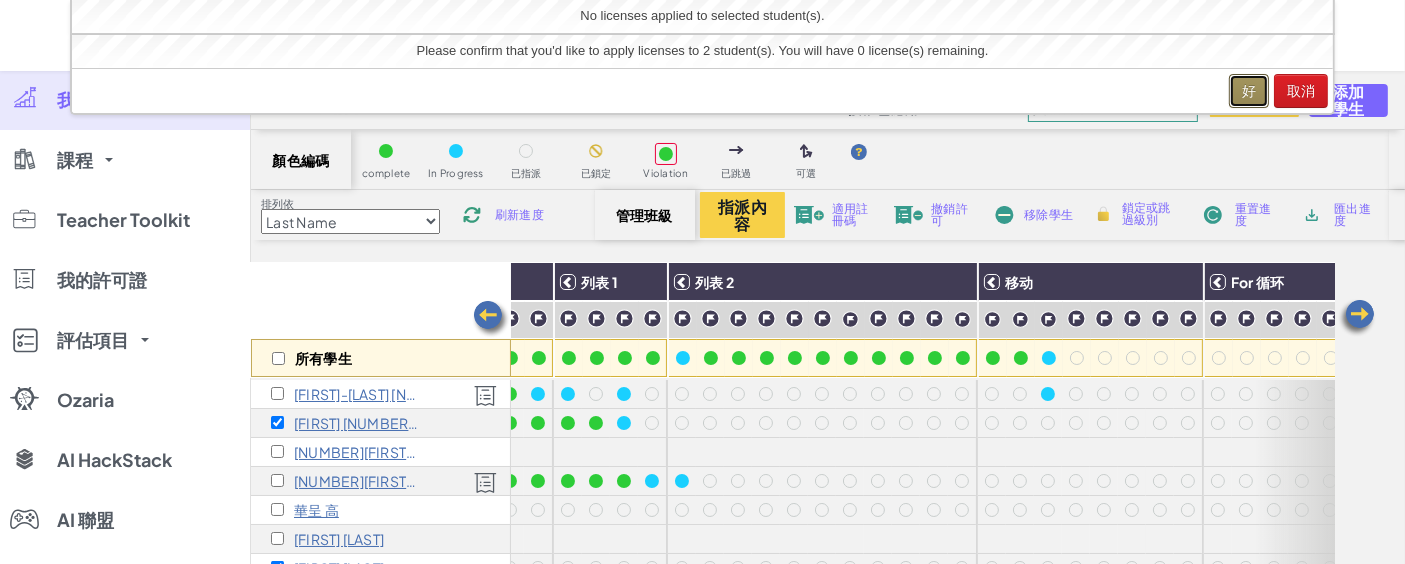 click on "好" at bounding box center [1249, 91] 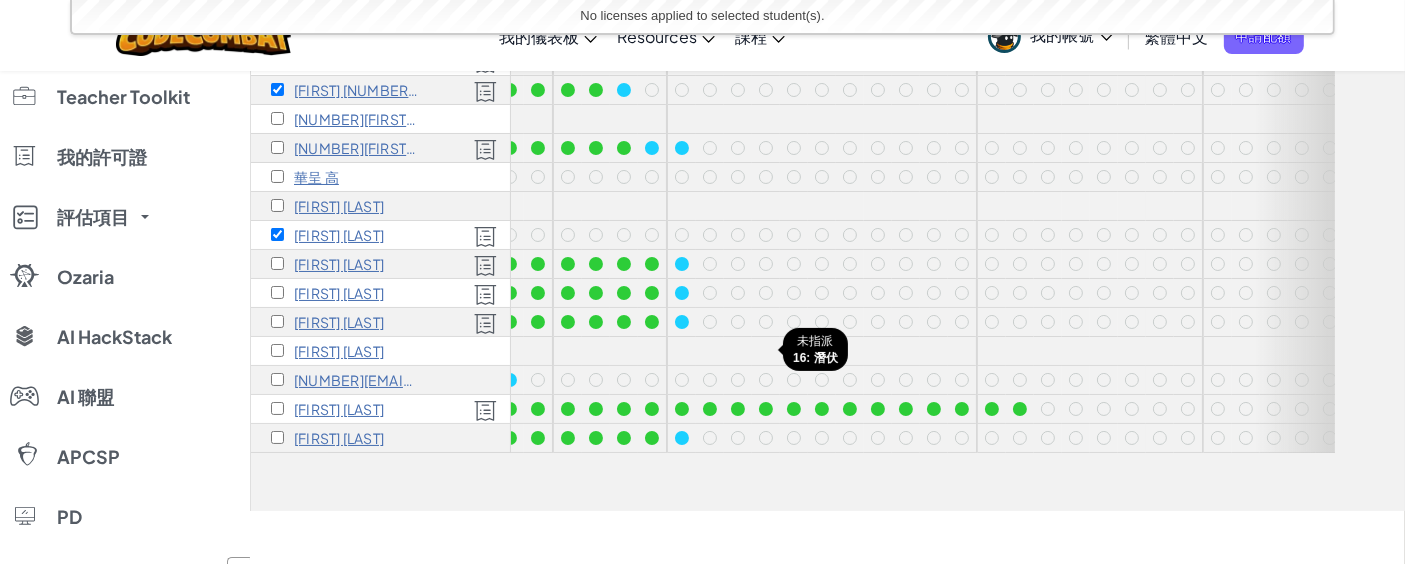 scroll, scrollTop: 352, scrollLeft: 0, axis: vertical 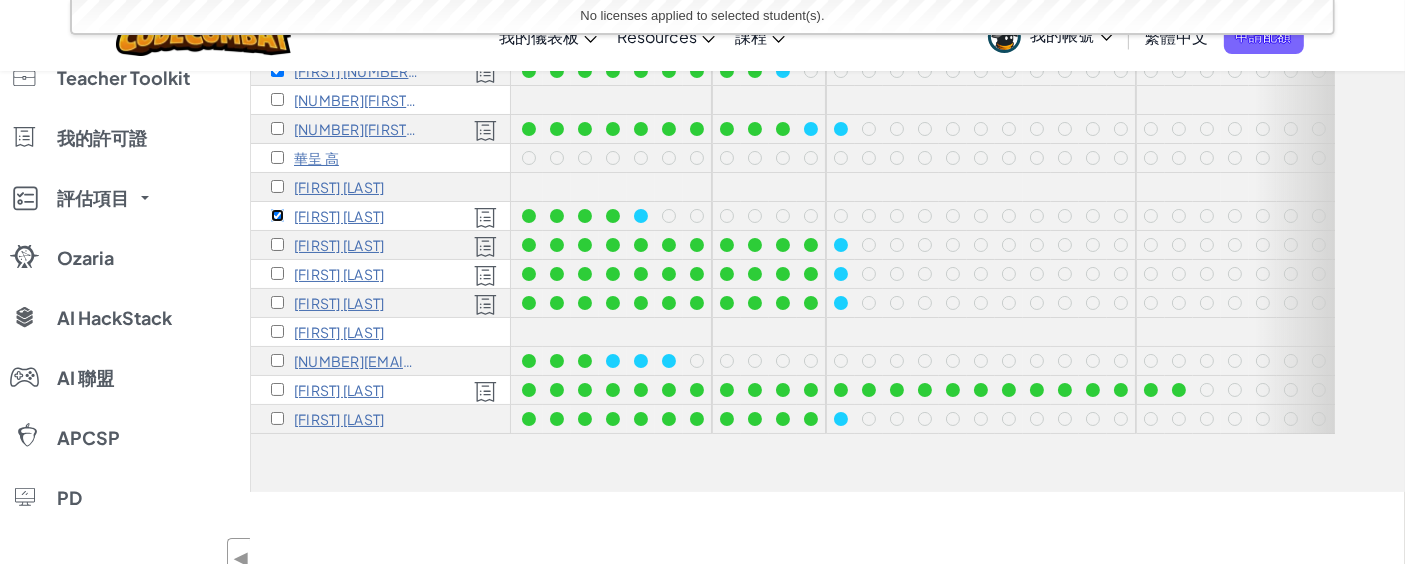 click at bounding box center (277, 215) 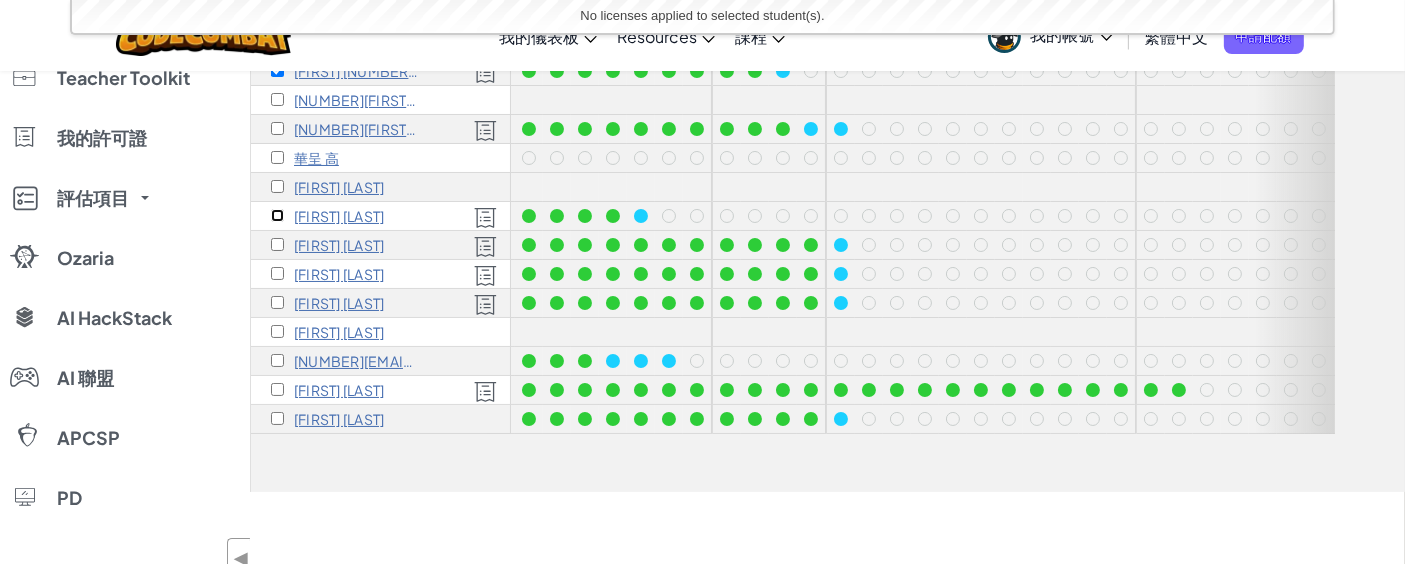 scroll, scrollTop: 0, scrollLeft: 64, axis: horizontal 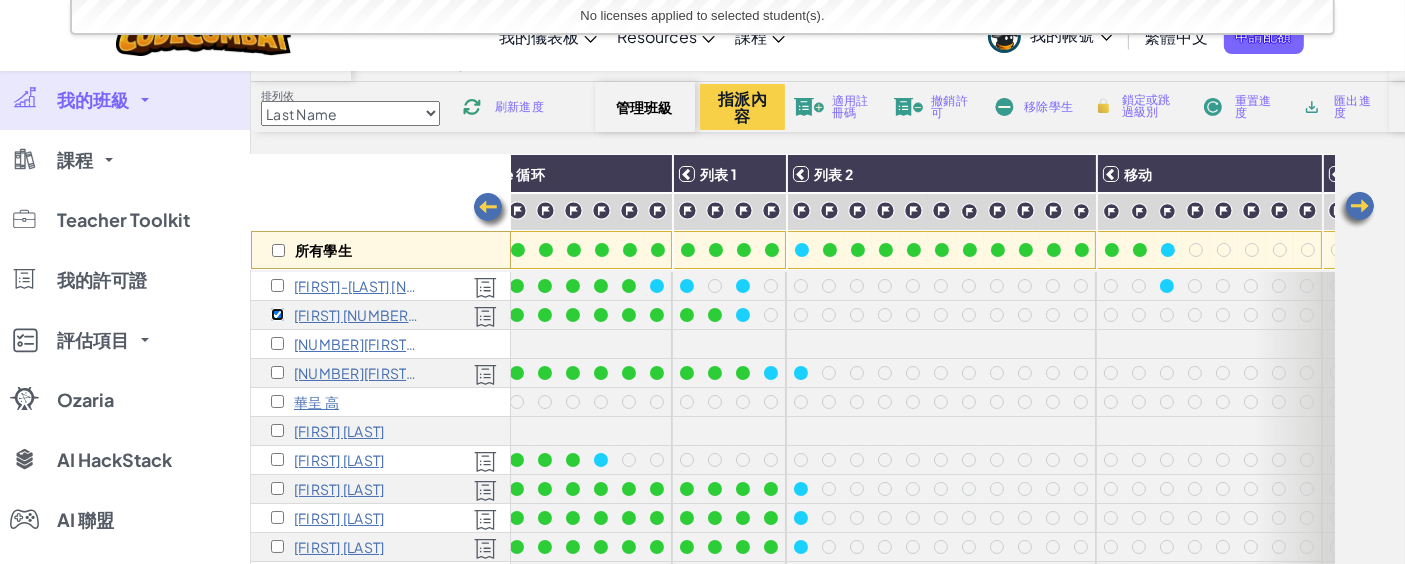 click at bounding box center [277, 314] 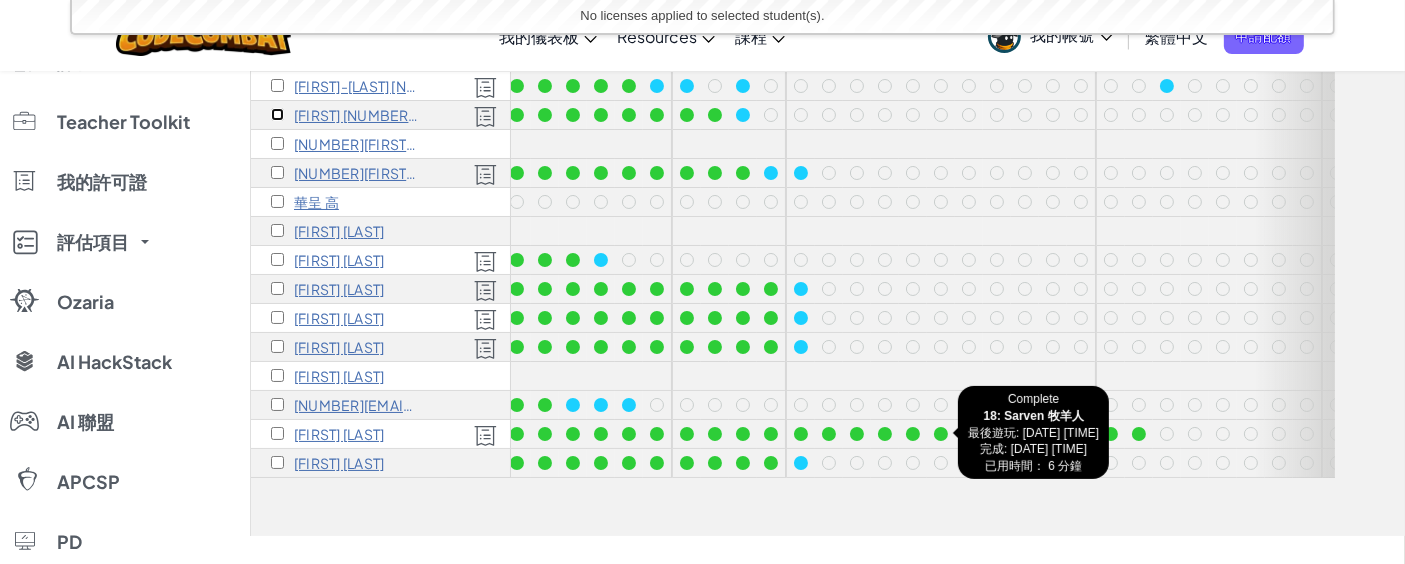scroll, scrollTop: 308, scrollLeft: 0, axis: vertical 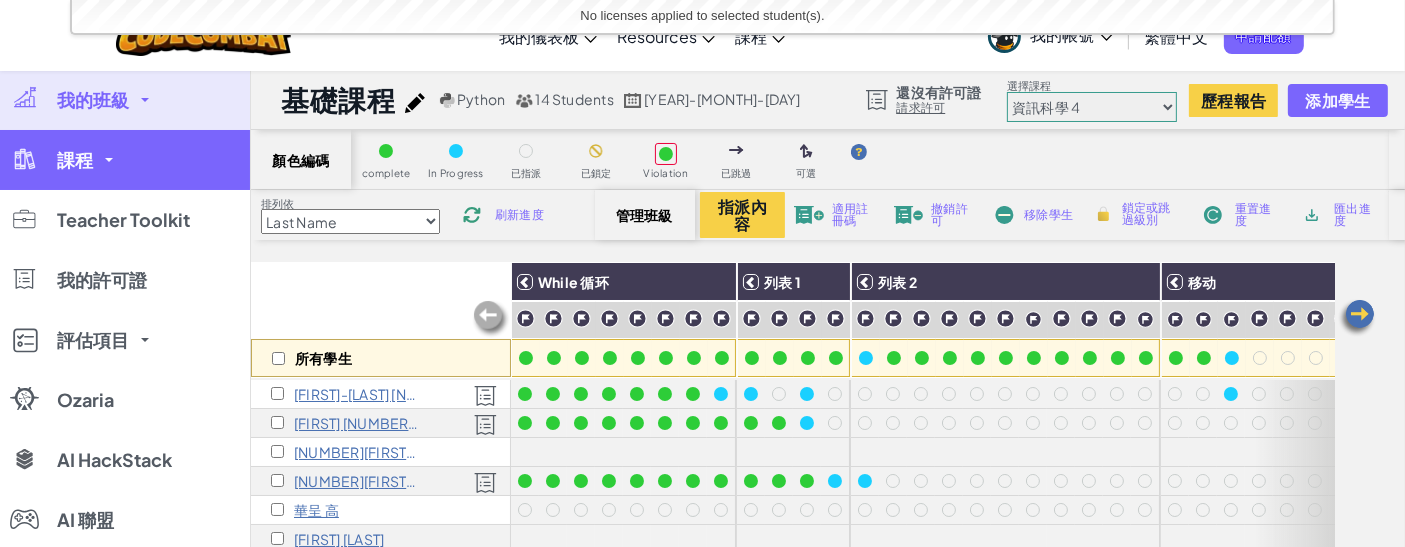 click on "課程" at bounding box center [125, 160] 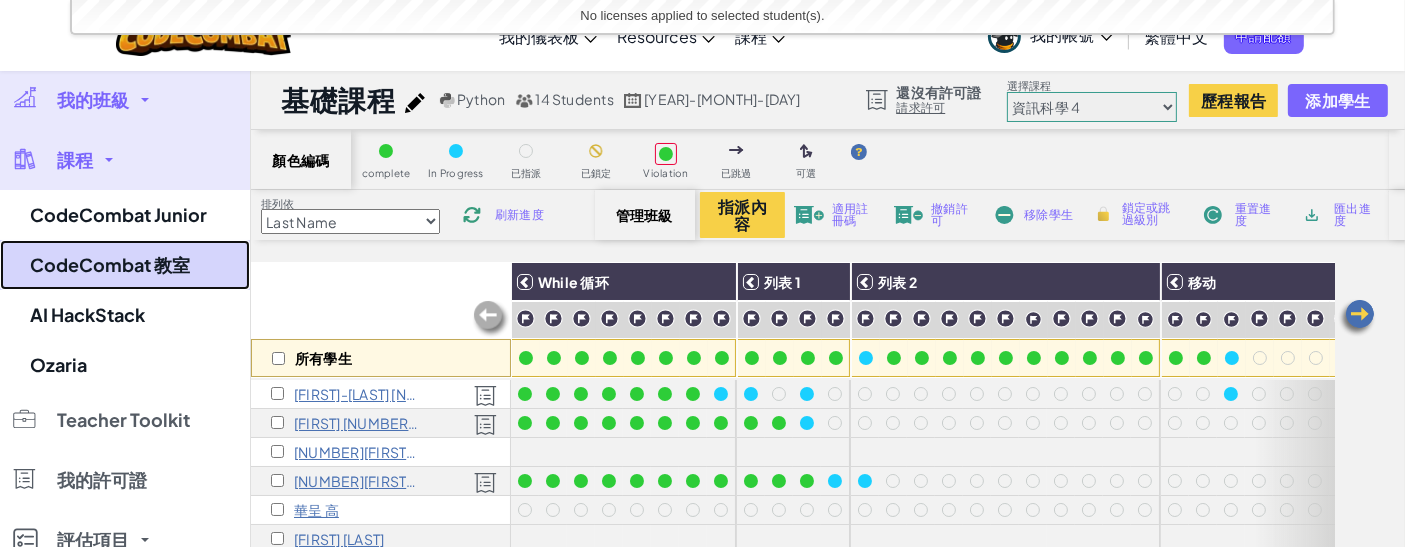 click on "CodeCombat 教室" at bounding box center [125, 265] 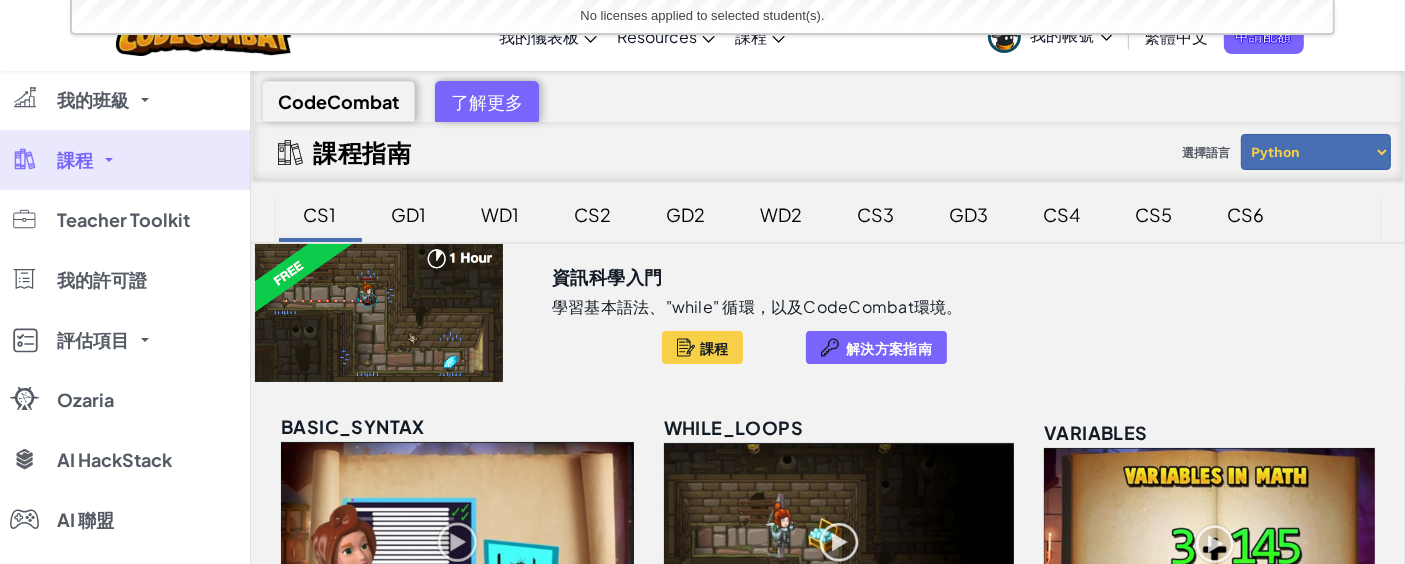 click on "CS4" at bounding box center (1062, 214) 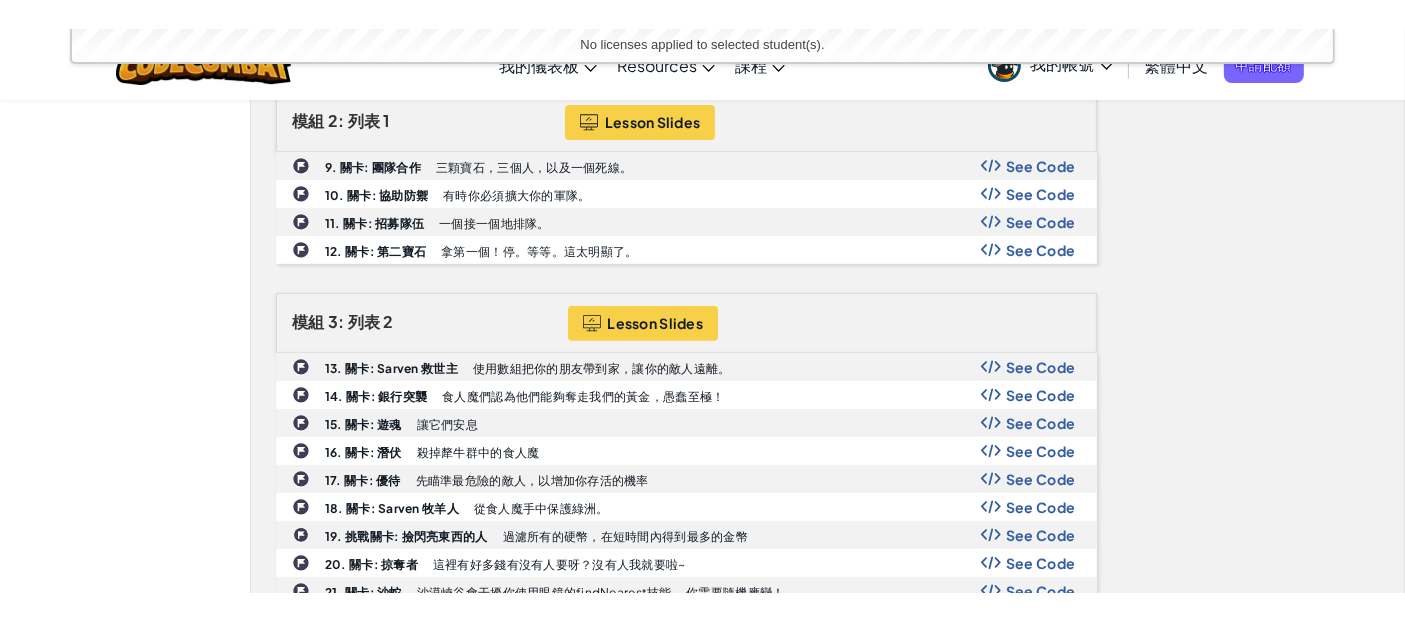 scroll, scrollTop: 782, scrollLeft: 0, axis: vertical 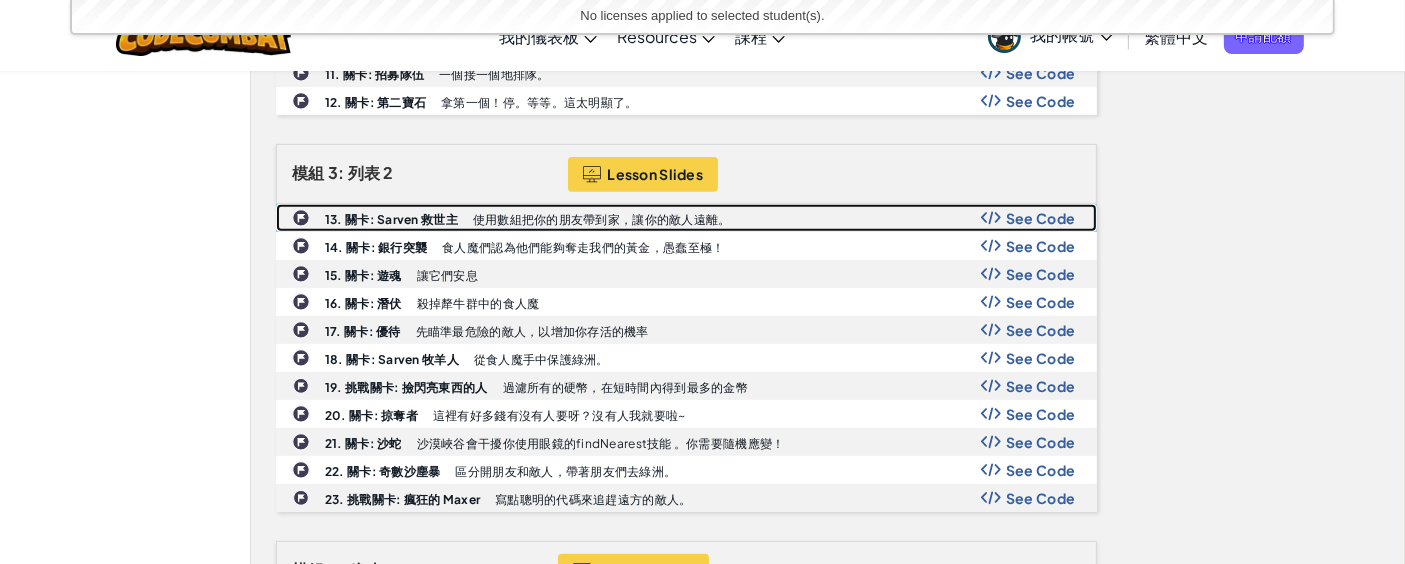 click on "使用數組把你的朋友帶到家，讓你的敵人遠離。" at bounding box center [602, 219] 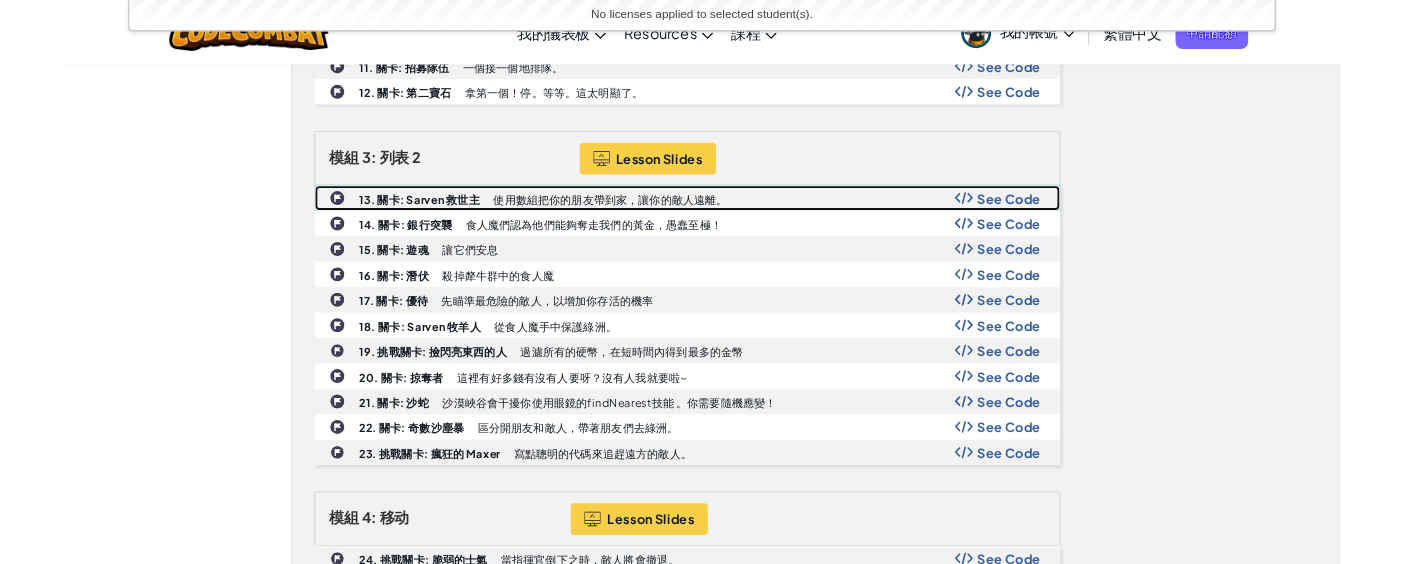 scroll, scrollTop: 543, scrollLeft: 0, axis: vertical 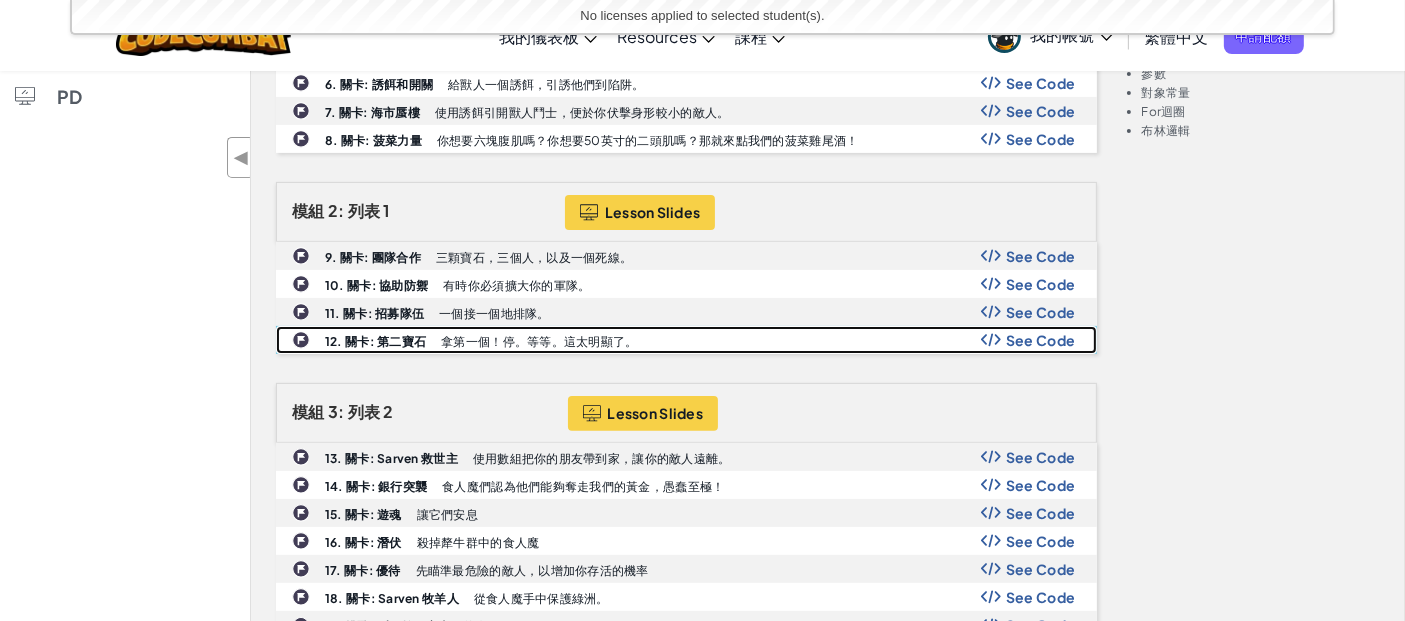click on "12. 關卡: 第二寶石
拿第一個！停。等等。這太明顯了。
See Code" at bounding box center [686, 340] 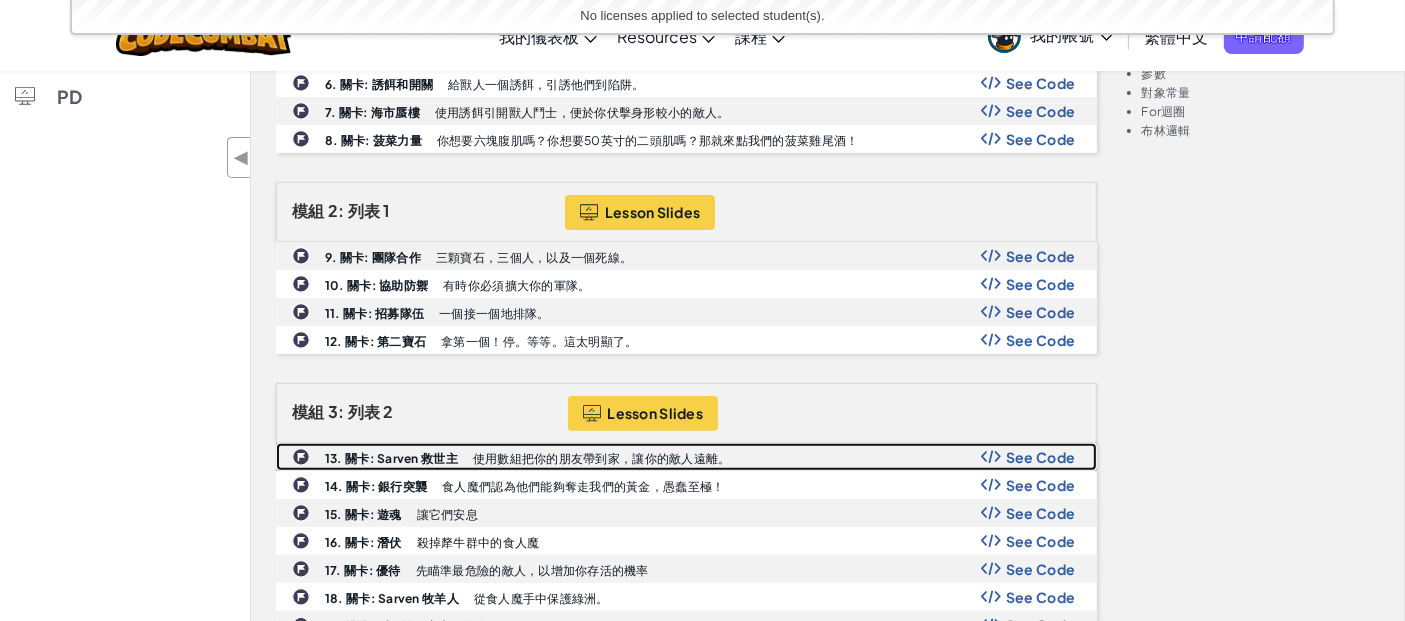 click on "13. 關卡: Sarven 救世主" at bounding box center (391, 458) 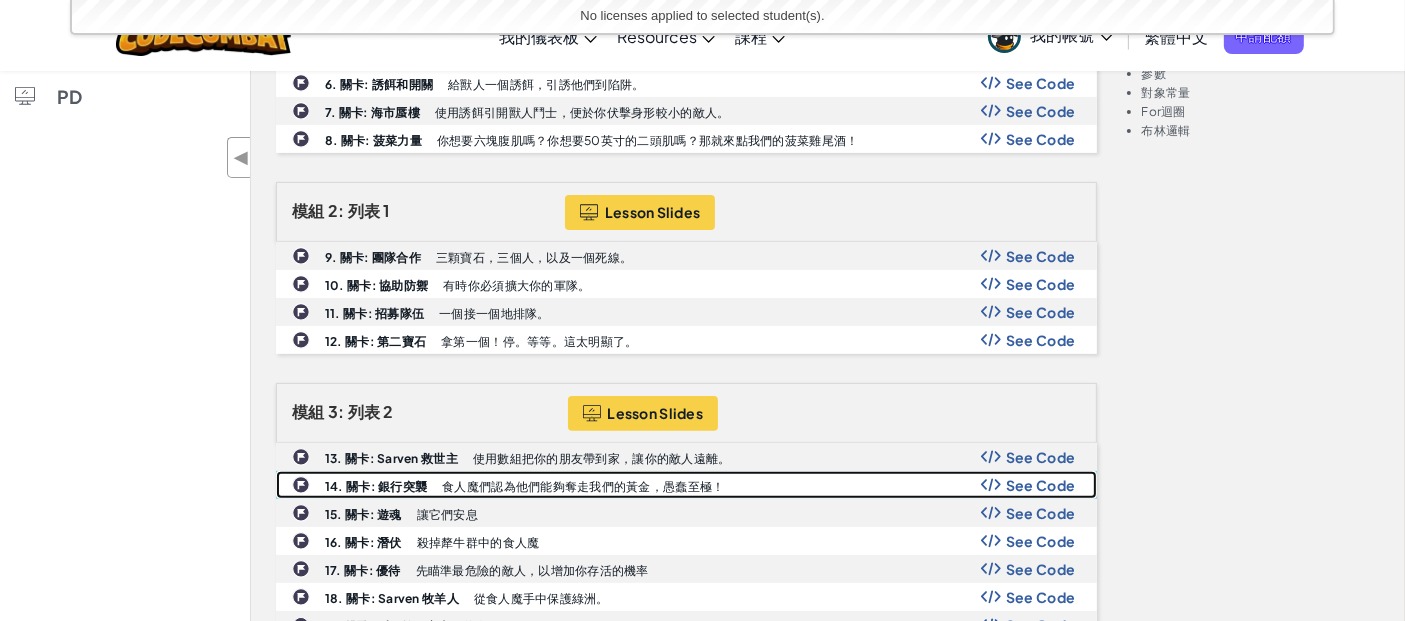 click on "14. 關卡: 銀行突襲
食人魔們認為他們能夠奪走我們的黃金，愚蠢至極！
See Code" at bounding box center (686, 485) 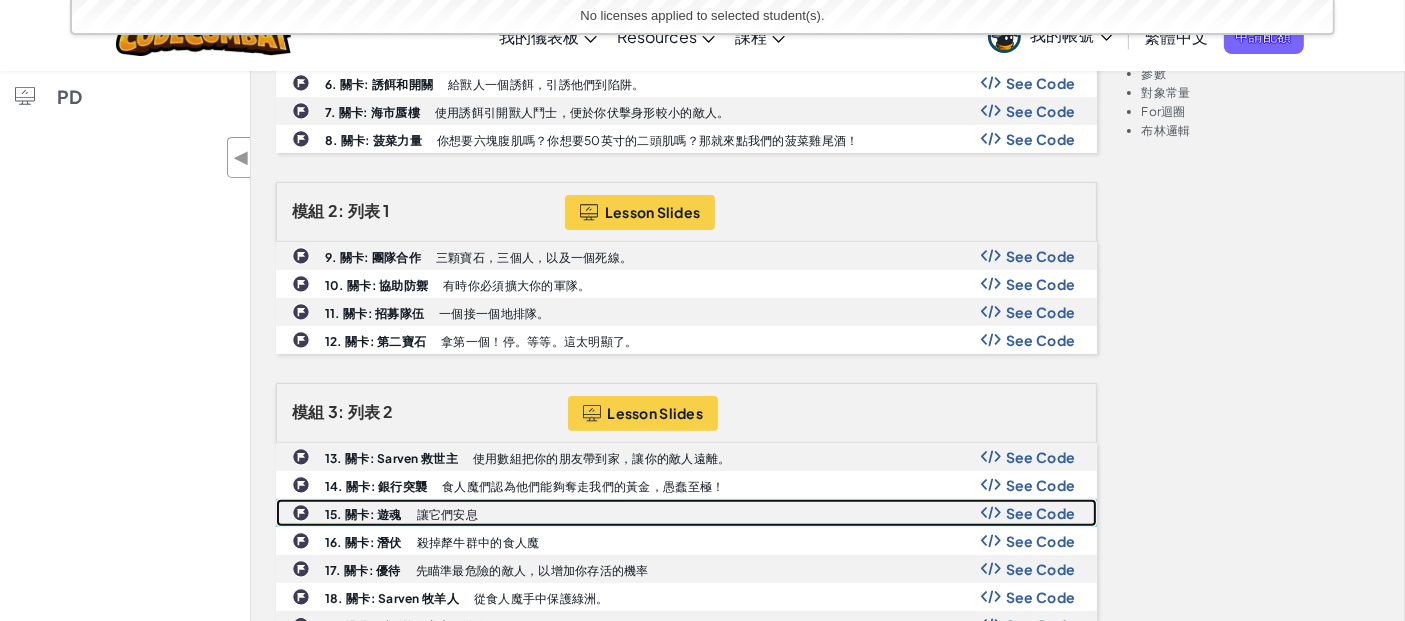 click on "15. 關卡: 遊魂" at bounding box center [363, 514] 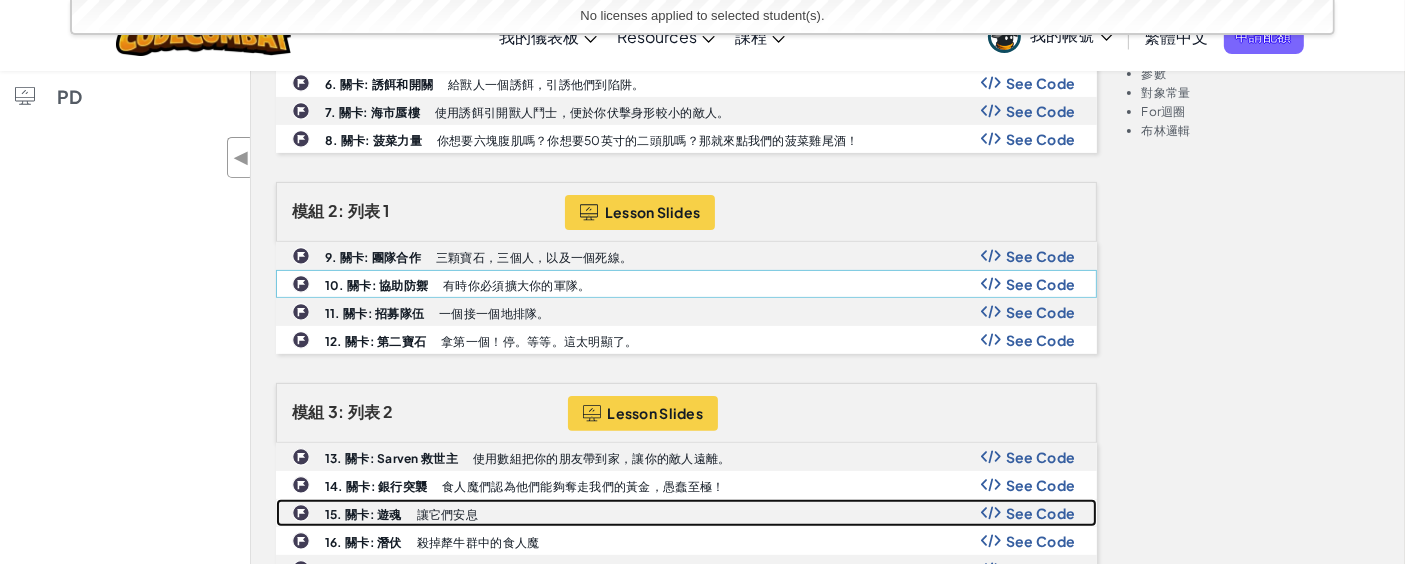 scroll, scrollTop: 728, scrollLeft: 0, axis: vertical 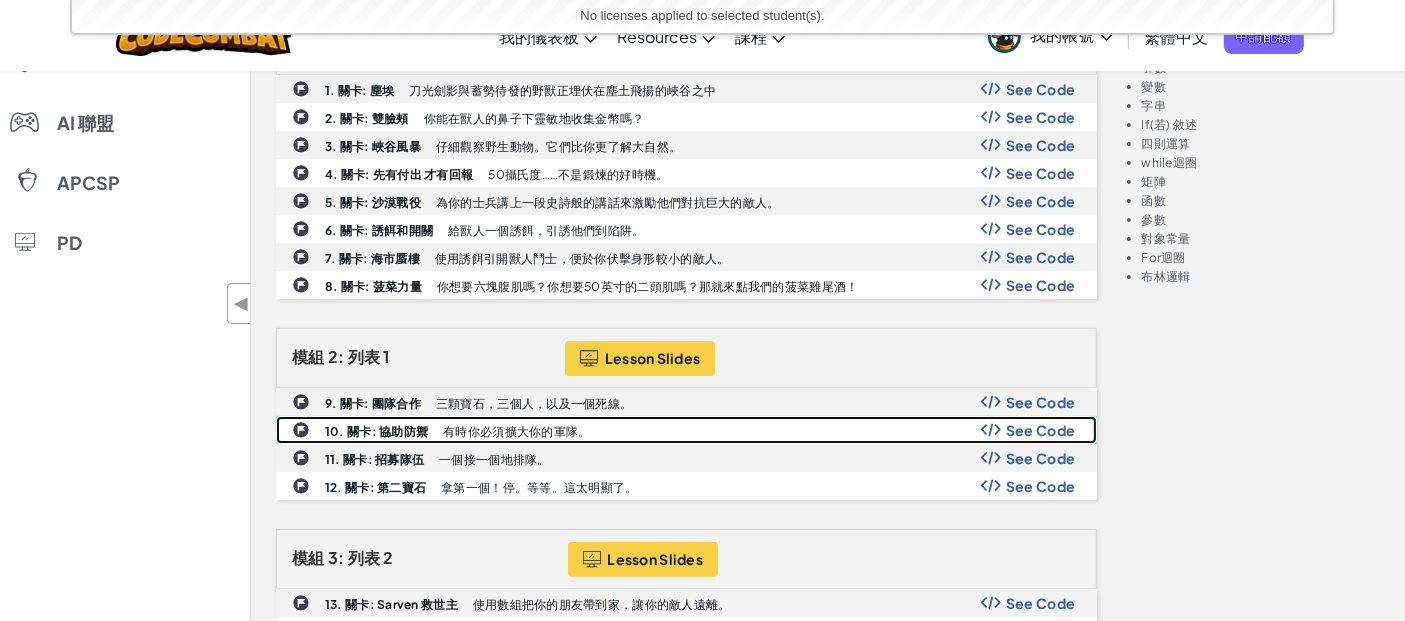click on "10. 關卡: 協助防禦" at bounding box center (376, 431) 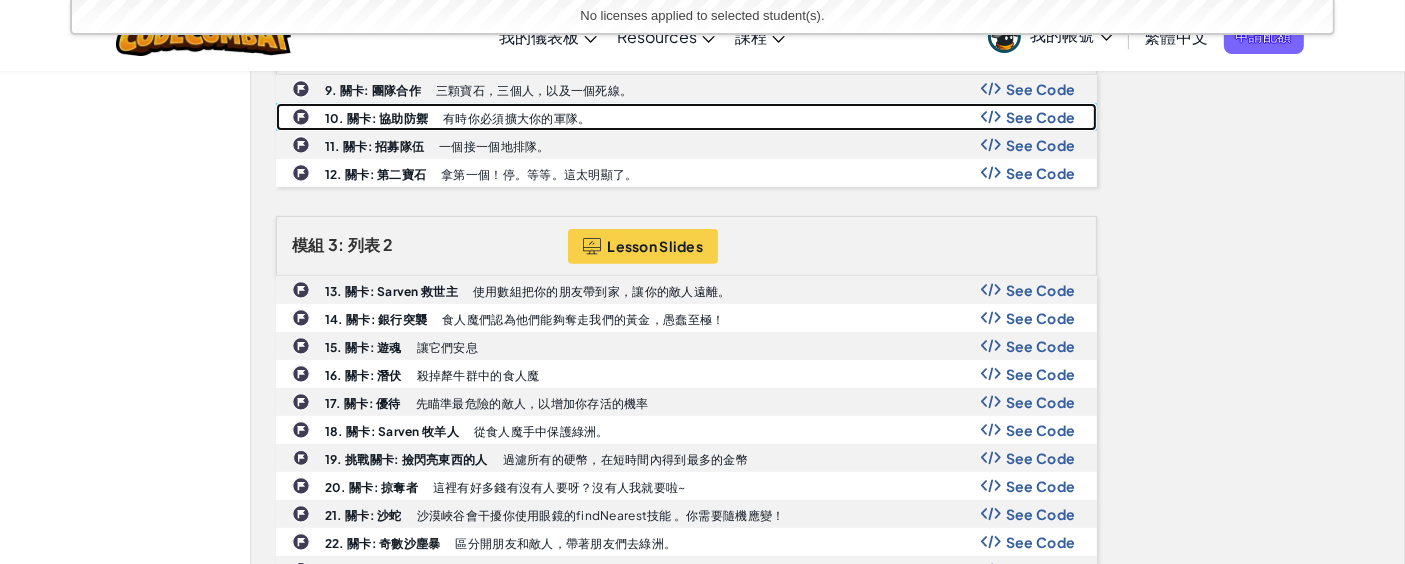 scroll, scrollTop: 923, scrollLeft: 0, axis: vertical 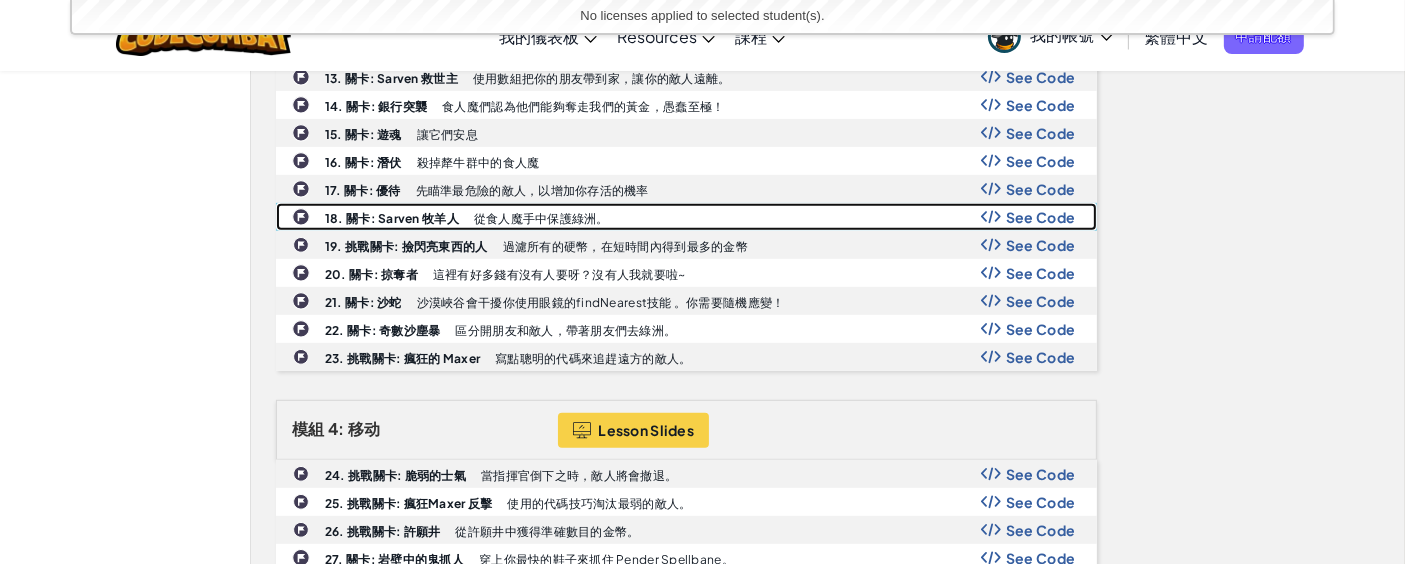 click on "See Code" at bounding box center [1041, 217] 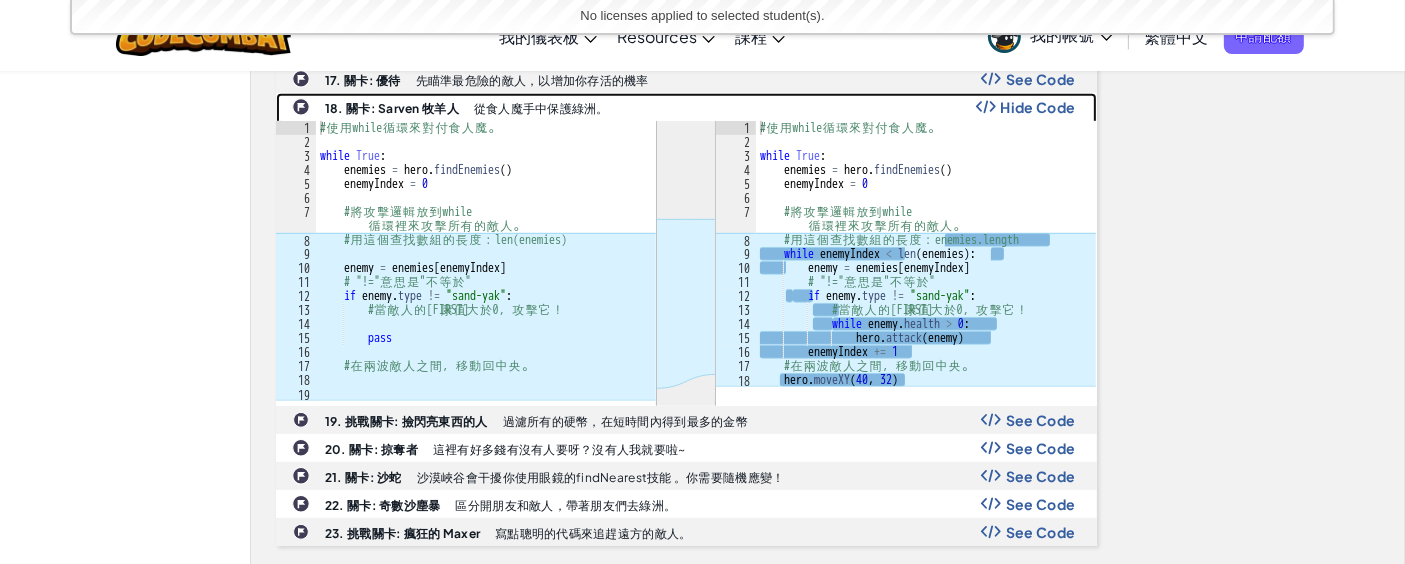 scroll, scrollTop: 1037, scrollLeft: 0, axis: vertical 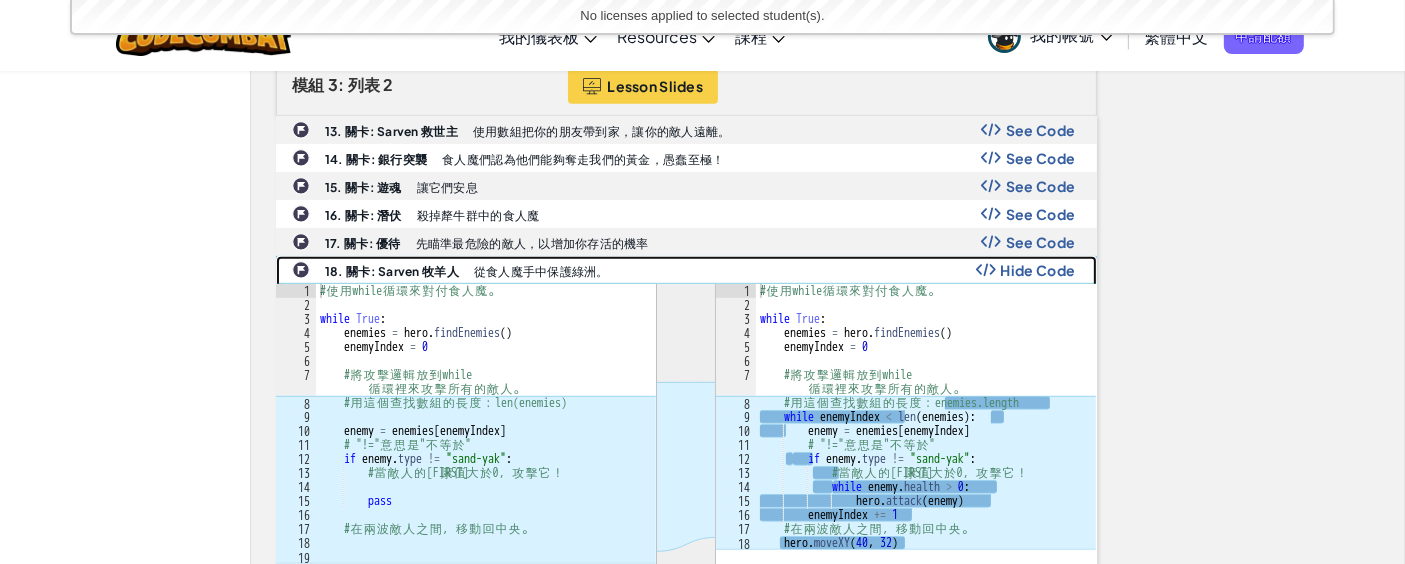 click on "18. 關卡: Sarven 牧羊人
從食人魔手中保護綠洲。
Hide Code" at bounding box center (686, 270) 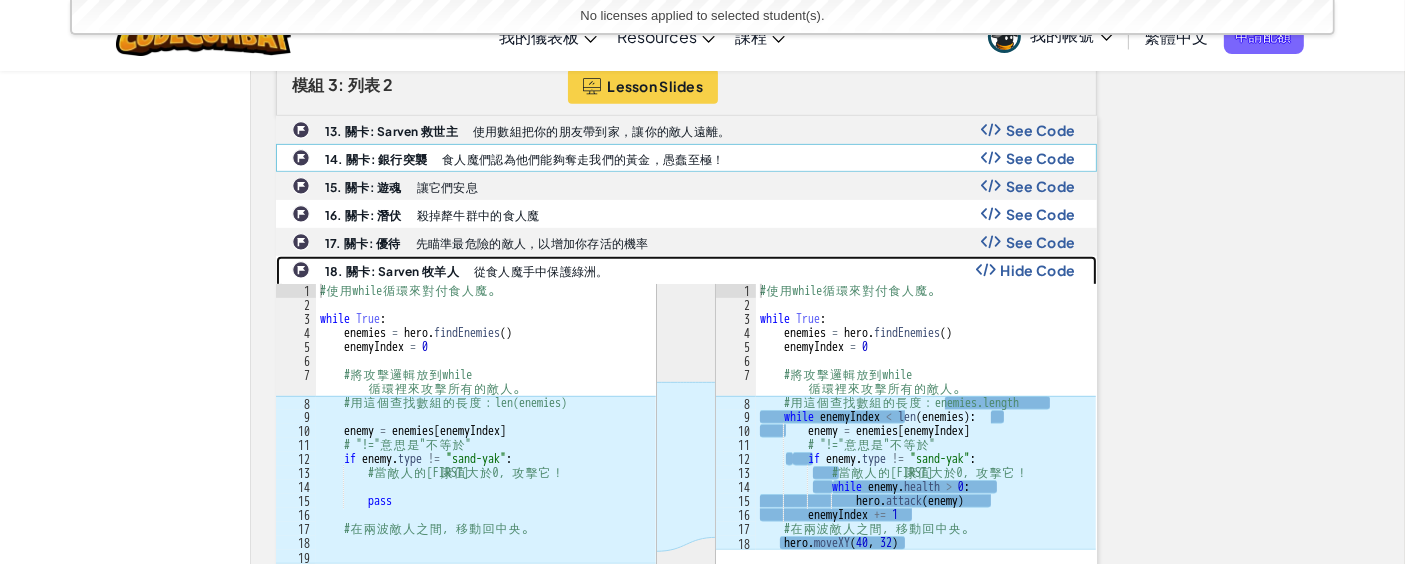 scroll, scrollTop: 822, scrollLeft: 0, axis: vertical 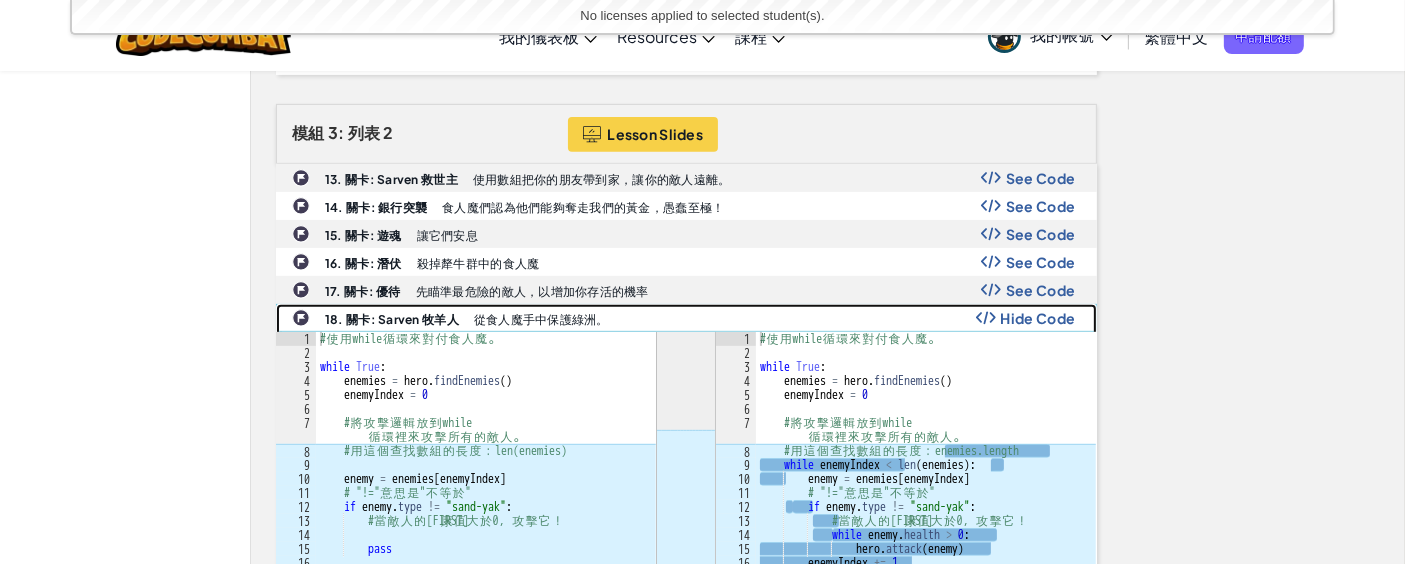 click on "18. 關卡: Sarven 牧羊人" at bounding box center (392, 319) 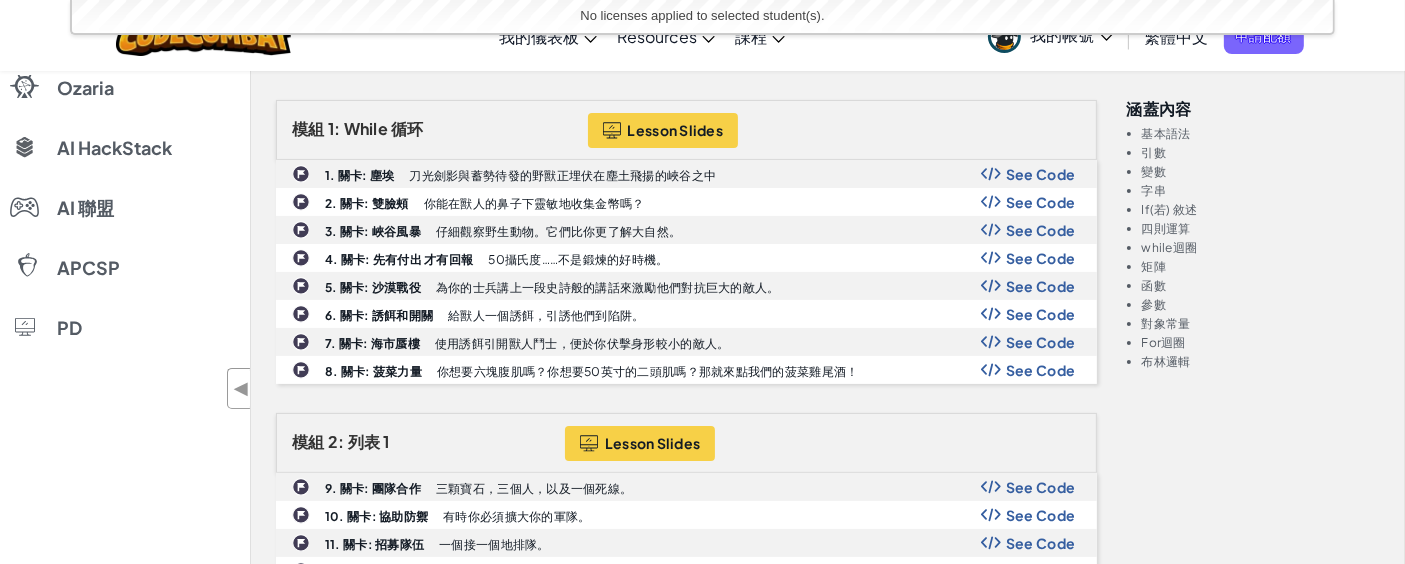 scroll, scrollTop: 0, scrollLeft: 0, axis: both 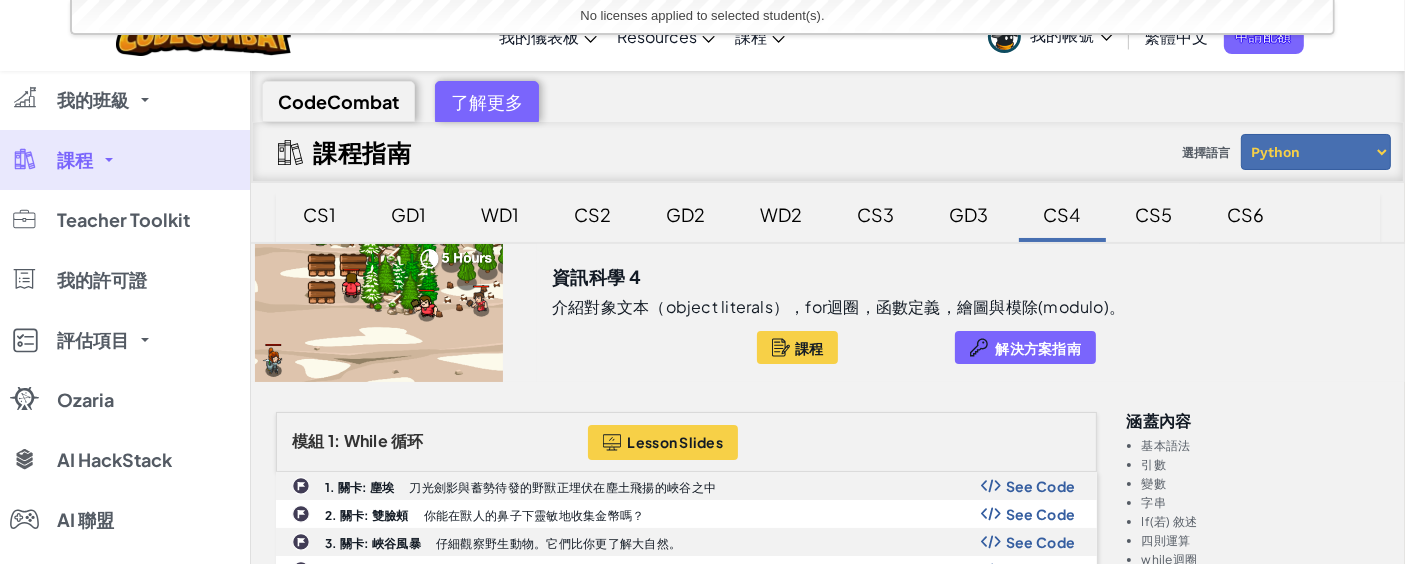 click on "課程" at bounding box center (125, 160) 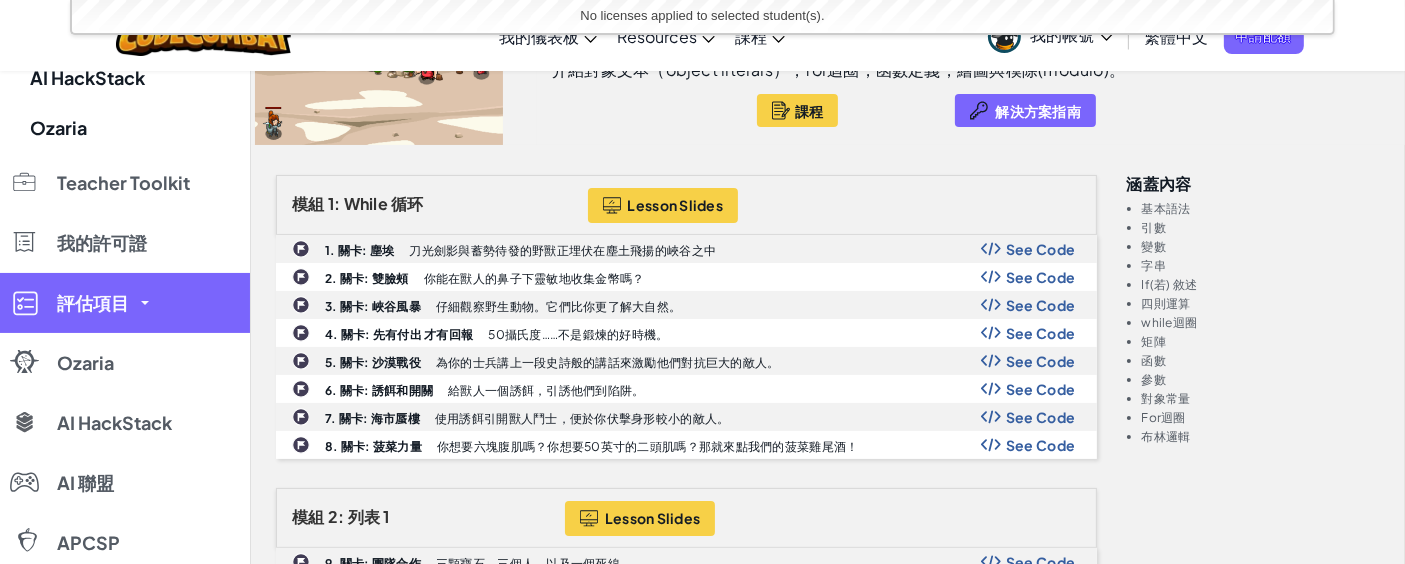 scroll, scrollTop: 237, scrollLeft: 0, axis: vertical 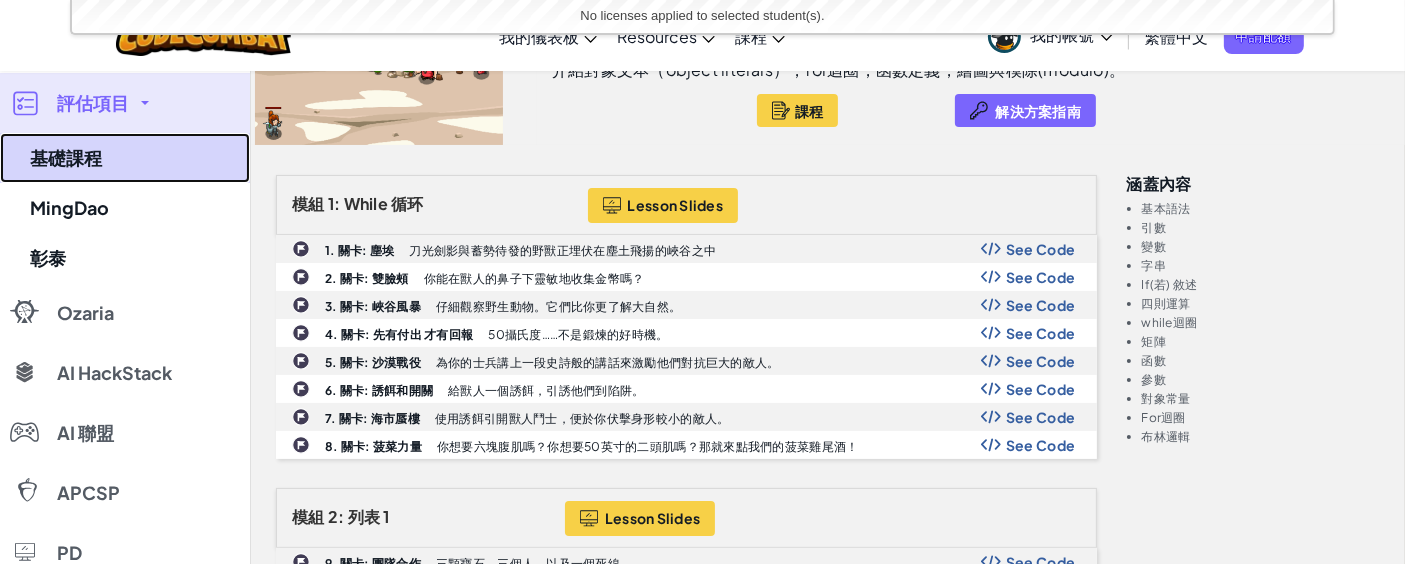 click on "基礎課程" at bounding box center [125, 158] 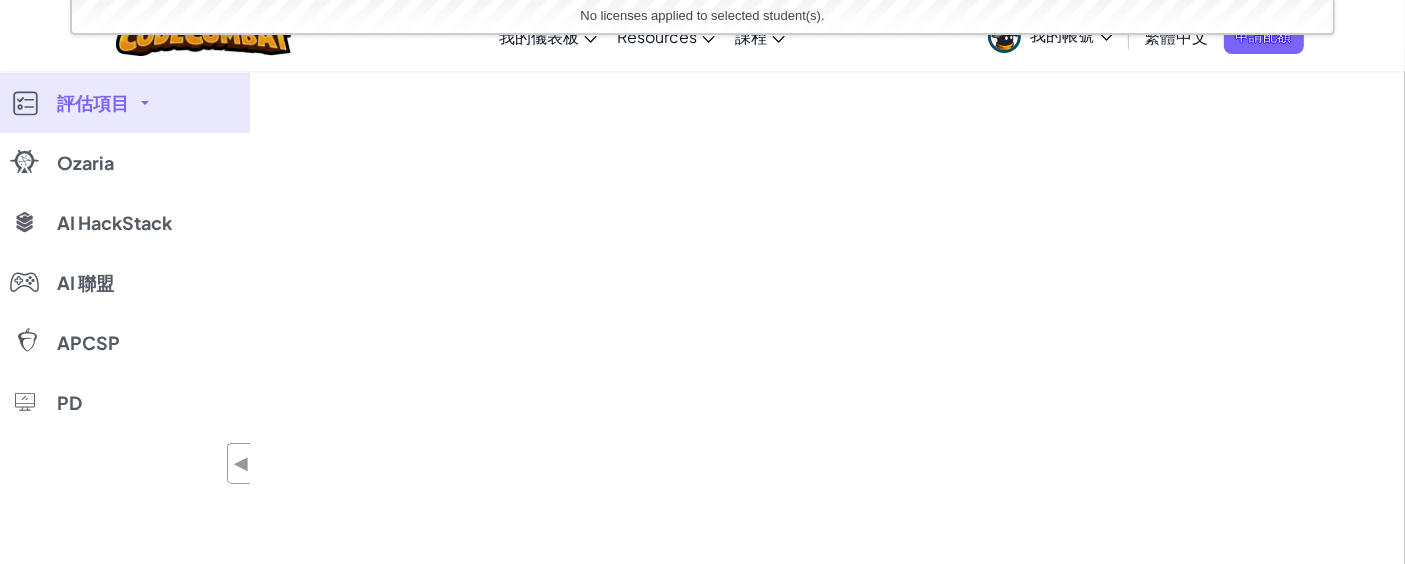 scroll, scrollTop: 0, scrollLeft: 0, axis: both 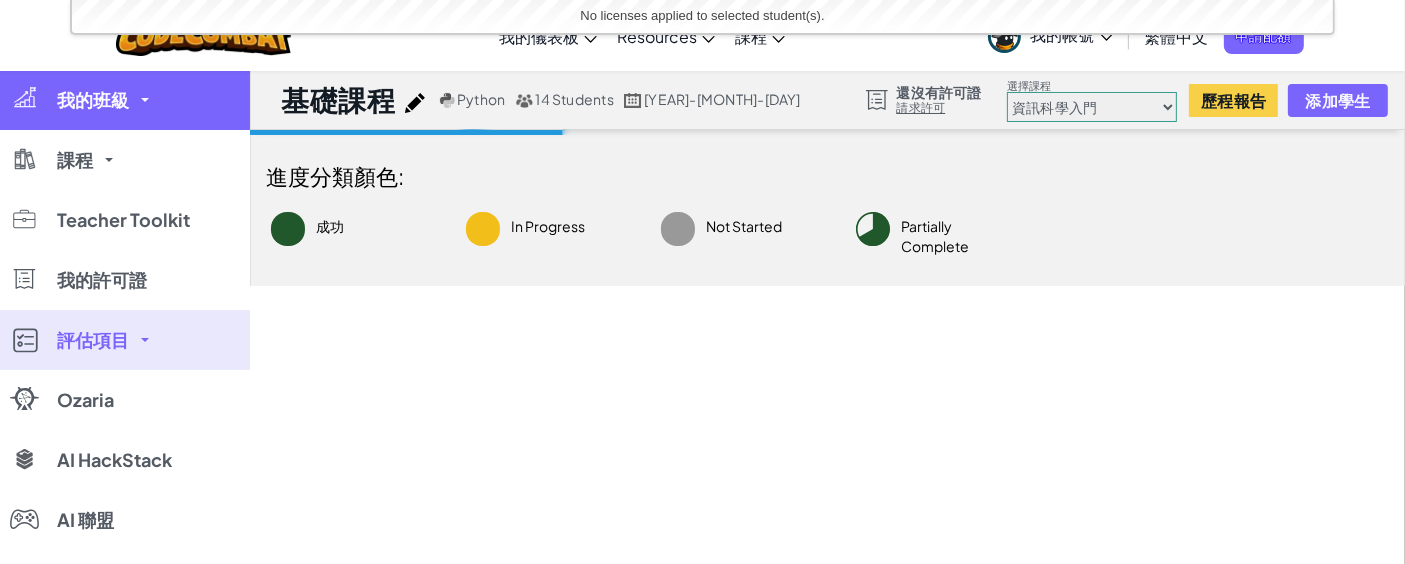 click on "我的班級" at bounding box center (93, 100) 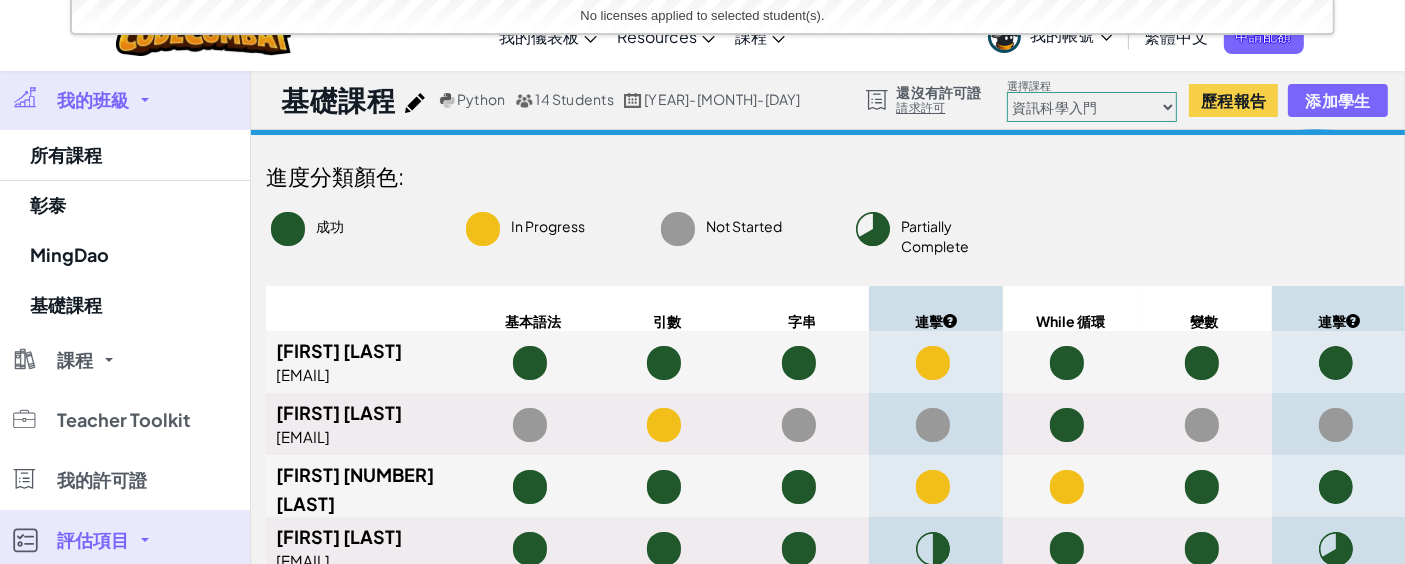 click at bounding box center (145, 100) 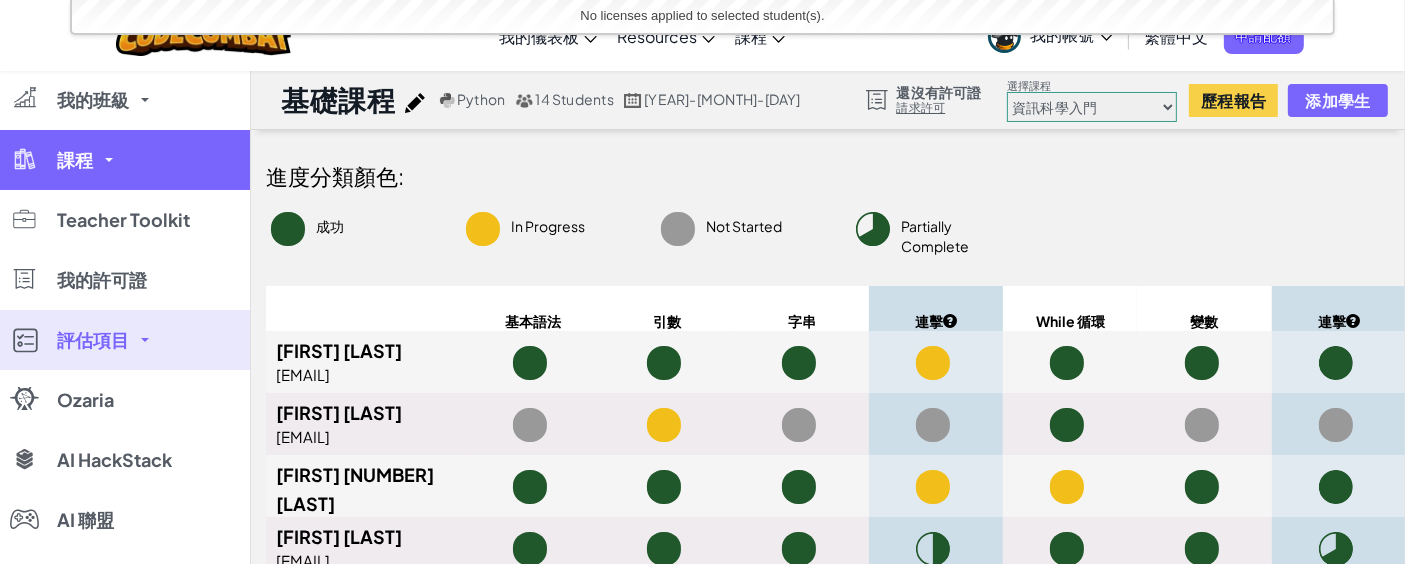 click on "課程" at bounding box center [125, 160] 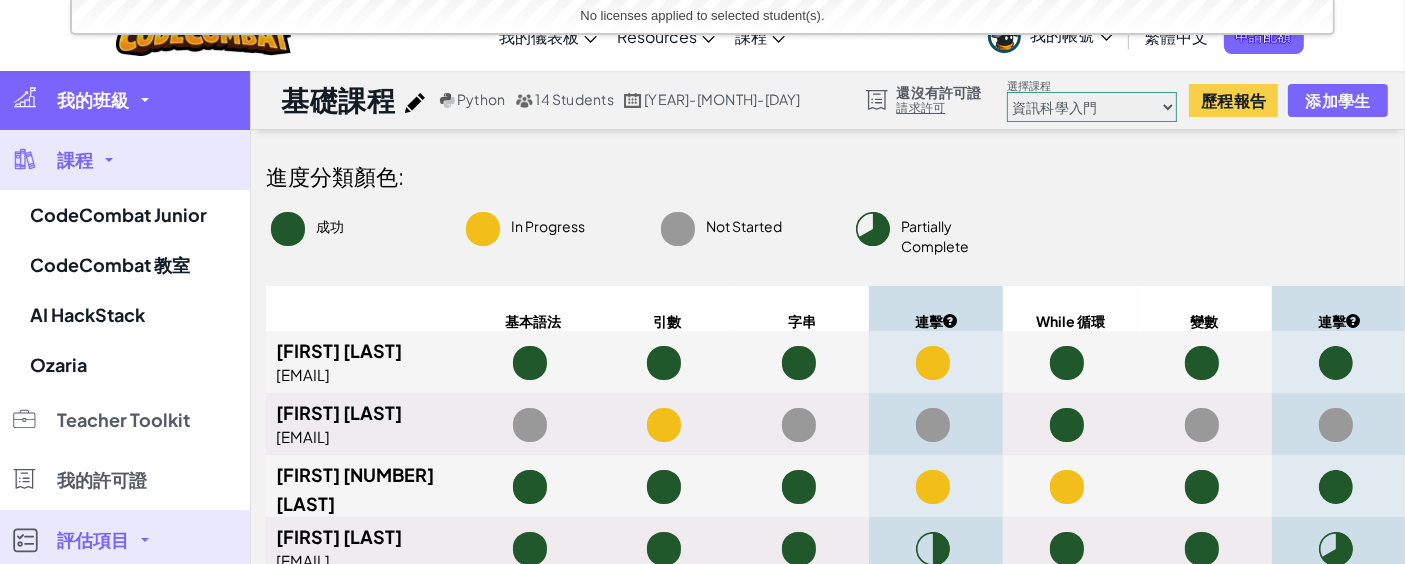 click on "我的班級" at bounding box center [93, 100] 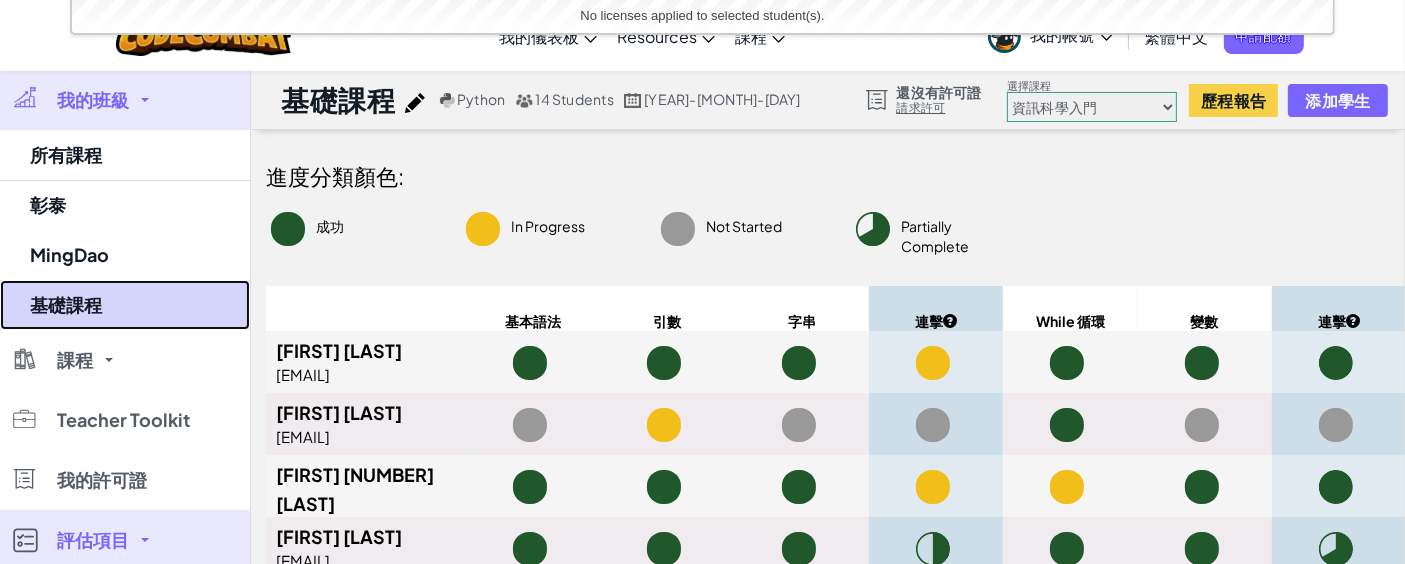click on "基礎課程" at bounding box center (125, 305) 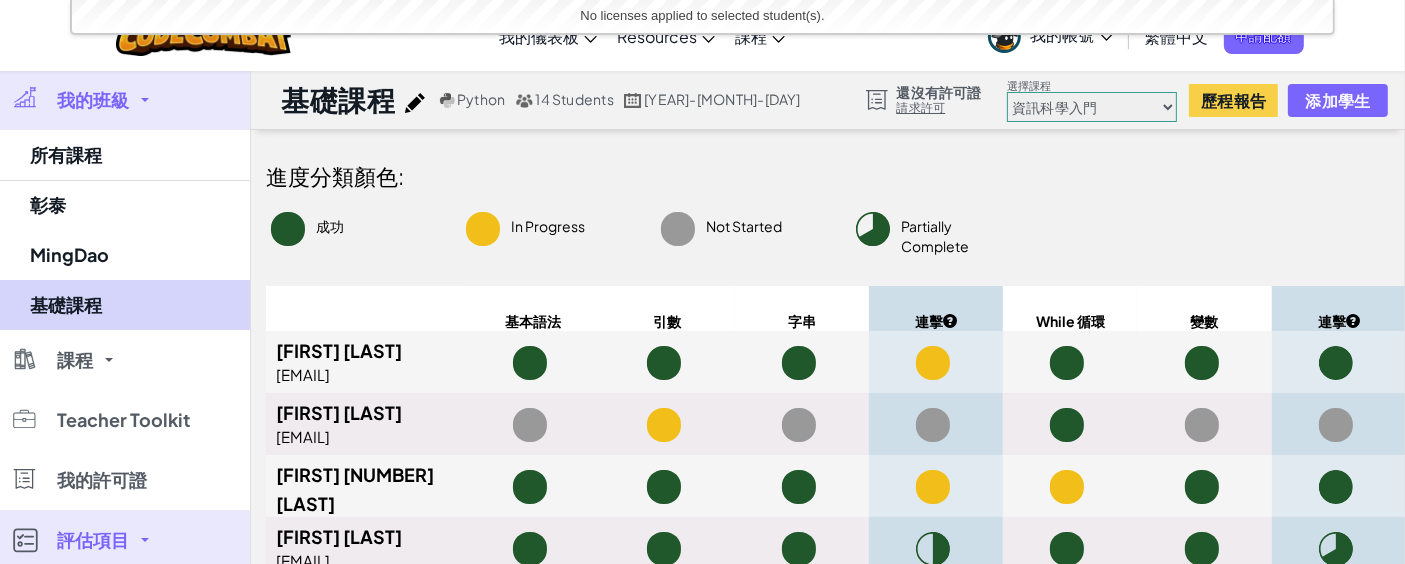 select on "56462f935afde0c6fd30fc8d" 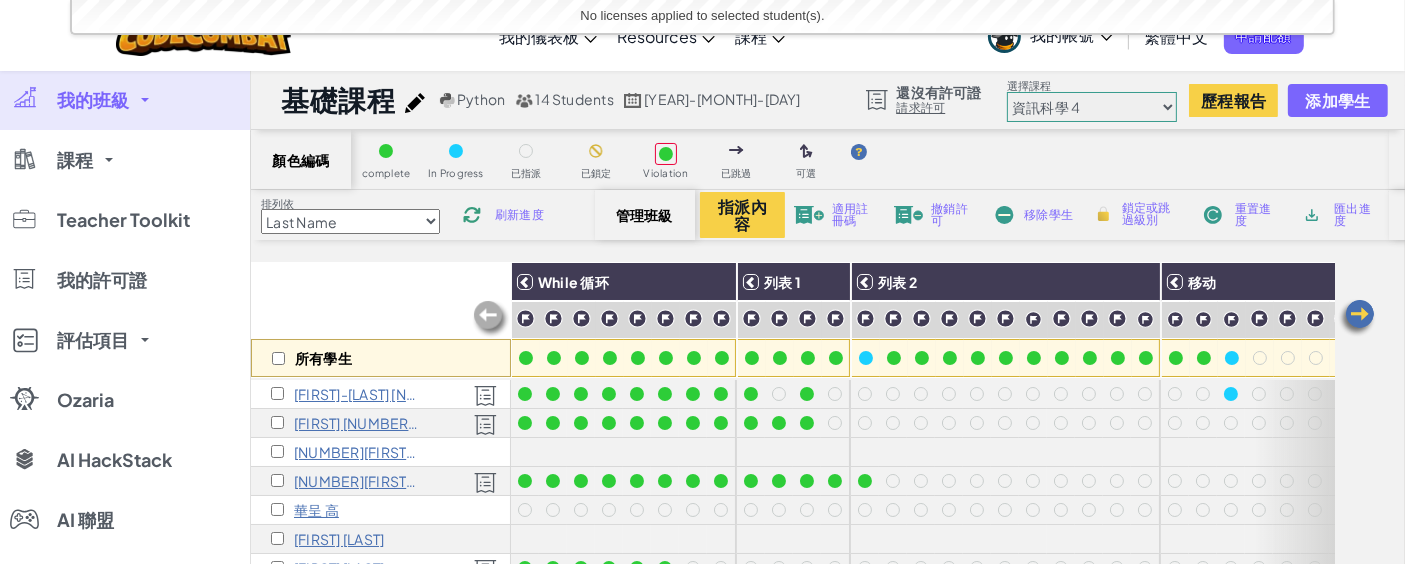 scroll, scrollTop: 224, scrollLeft: 0, axis: vertical 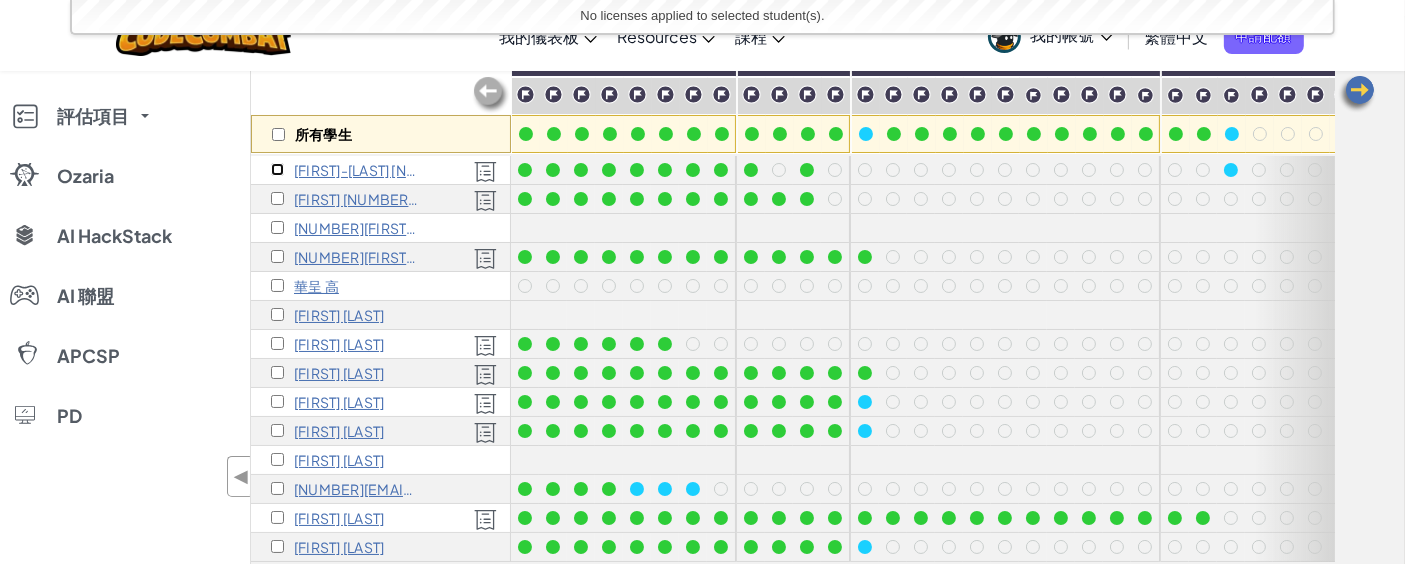click at bounding box center (277, 169) 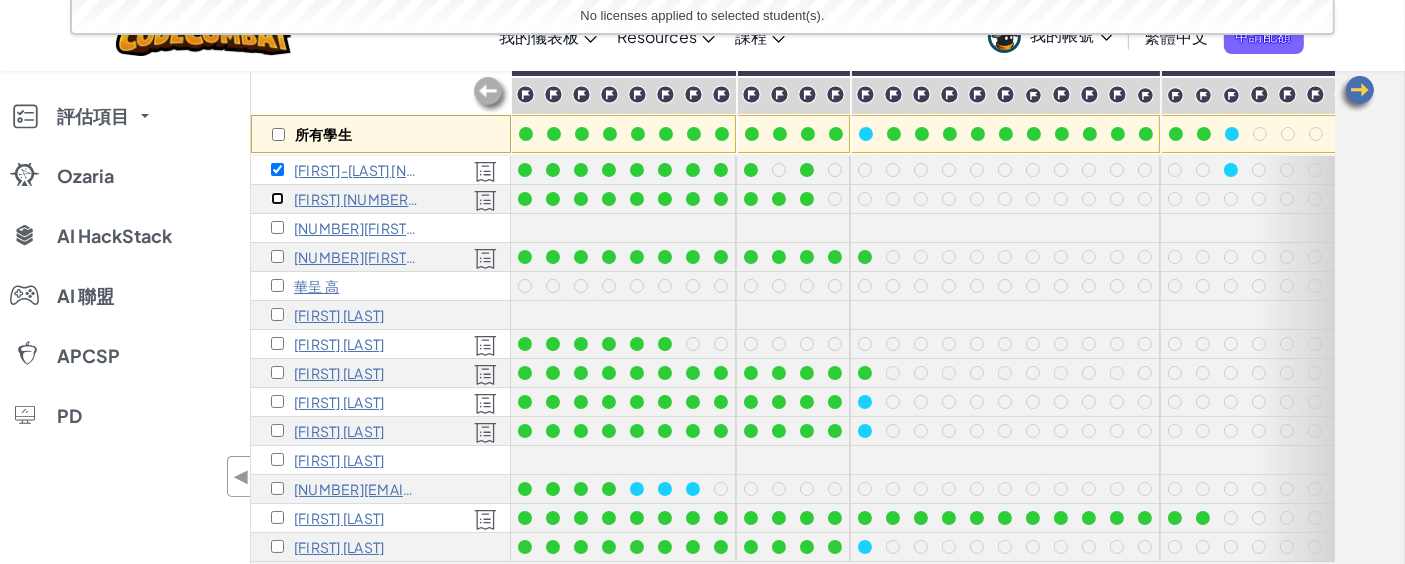 click at bounding box center [277, 198] 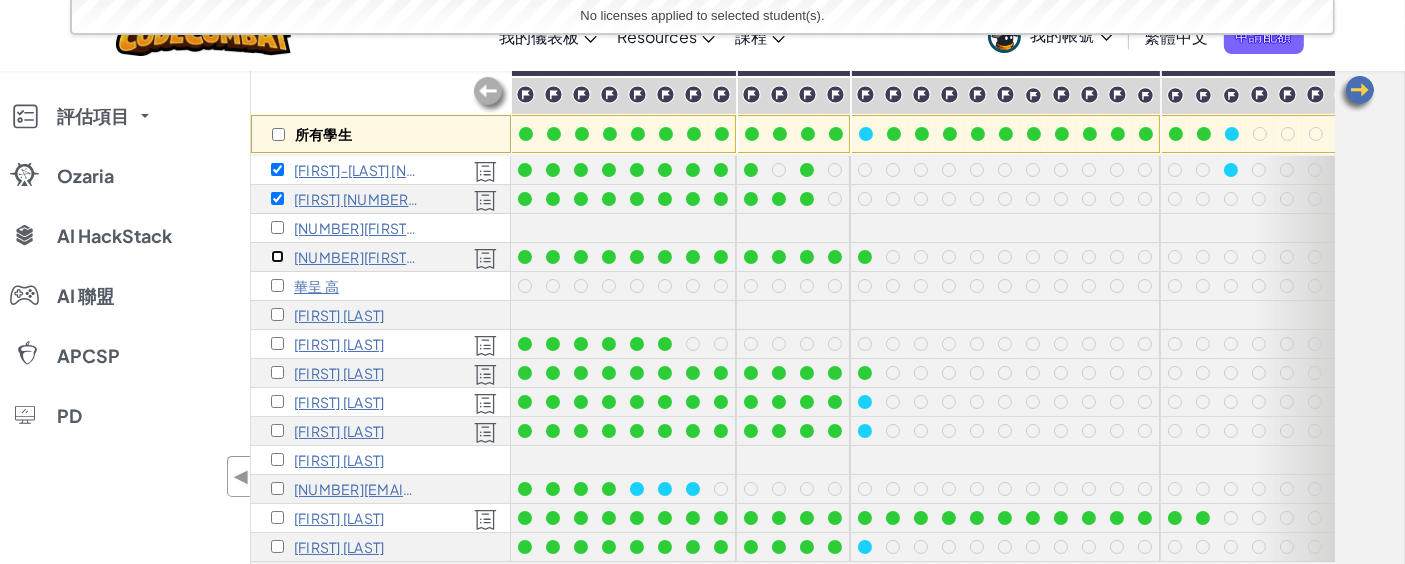 click at bounding box center (277, 256) 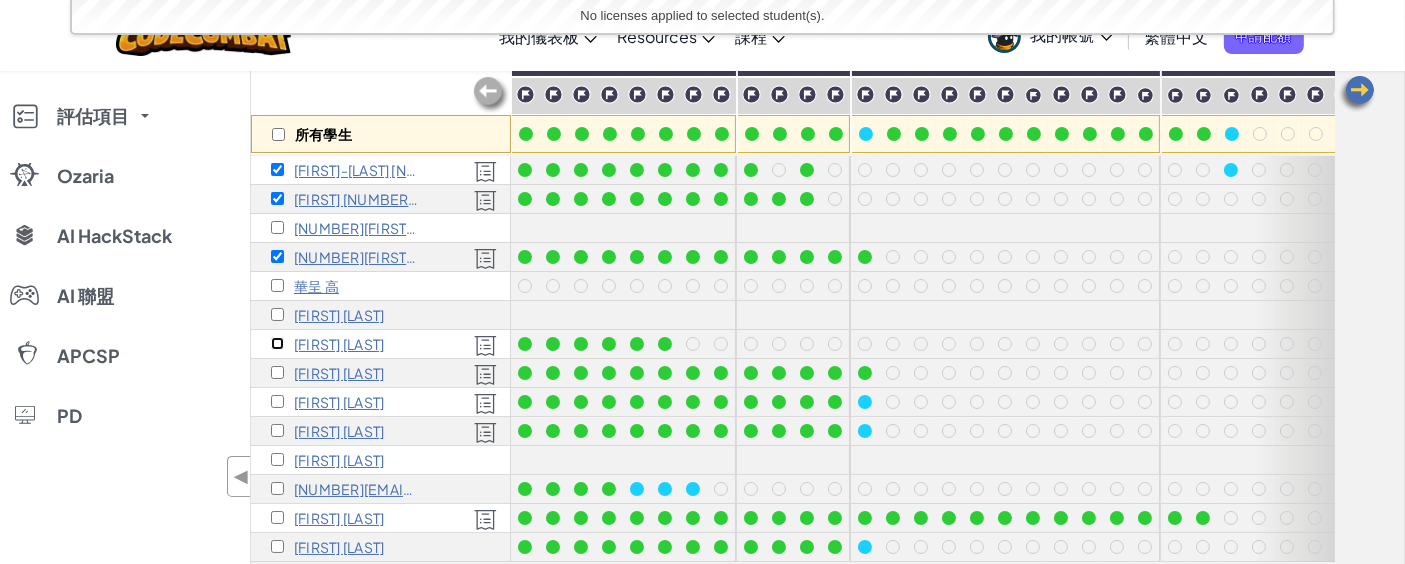 click at bounding box center (277, 343) 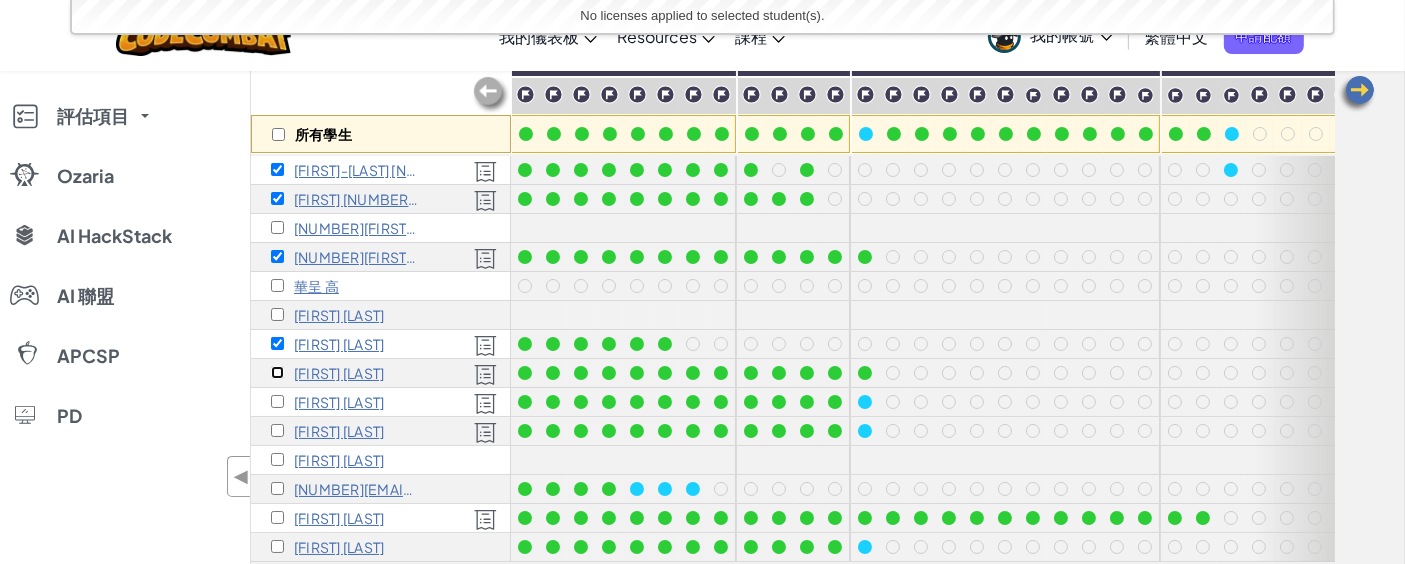 click at bounding box center [277, 372] 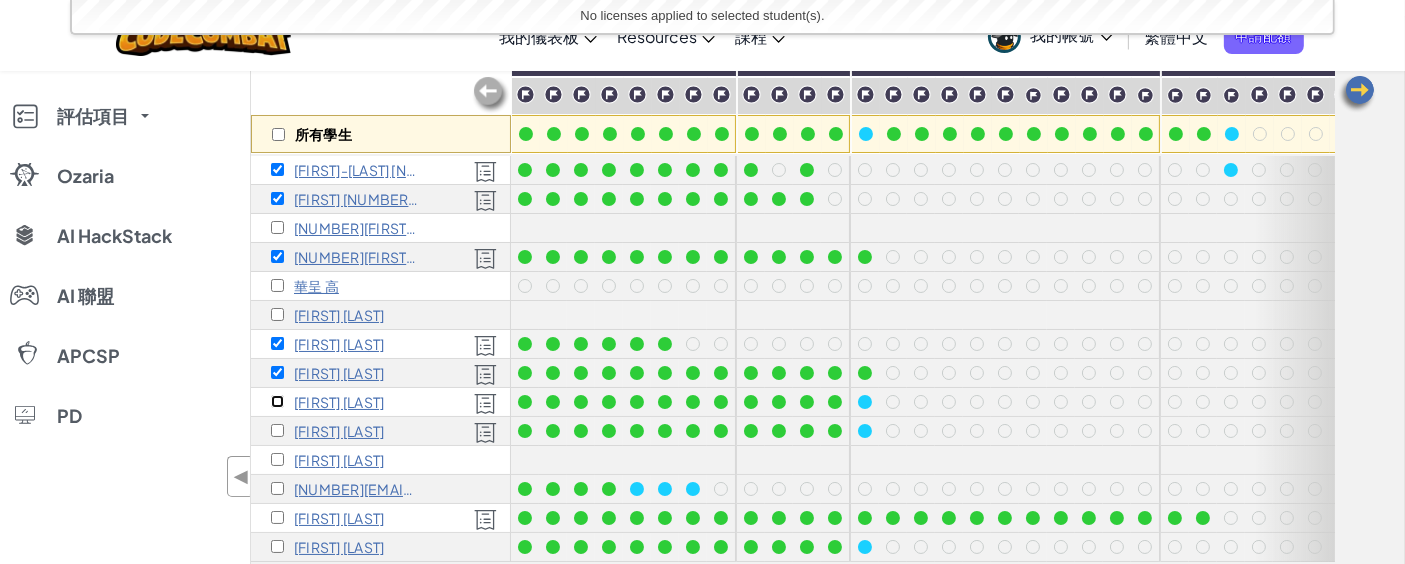 click at bounding box center (277, 401) 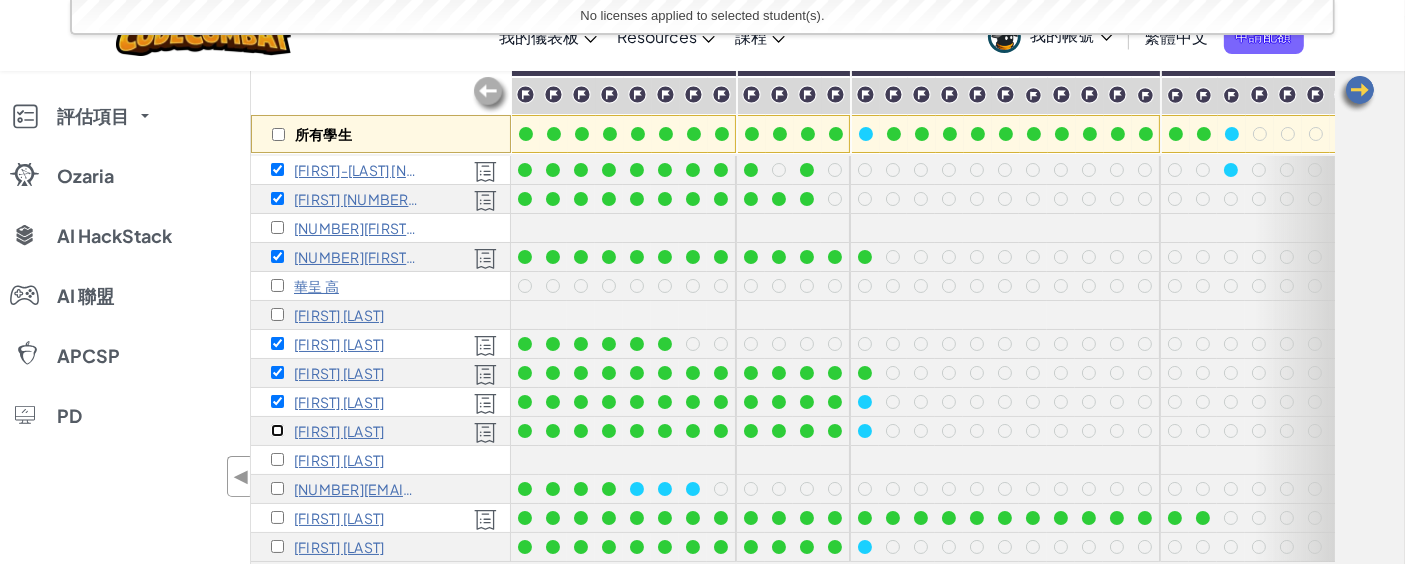 click at bounding box center [277, 430] 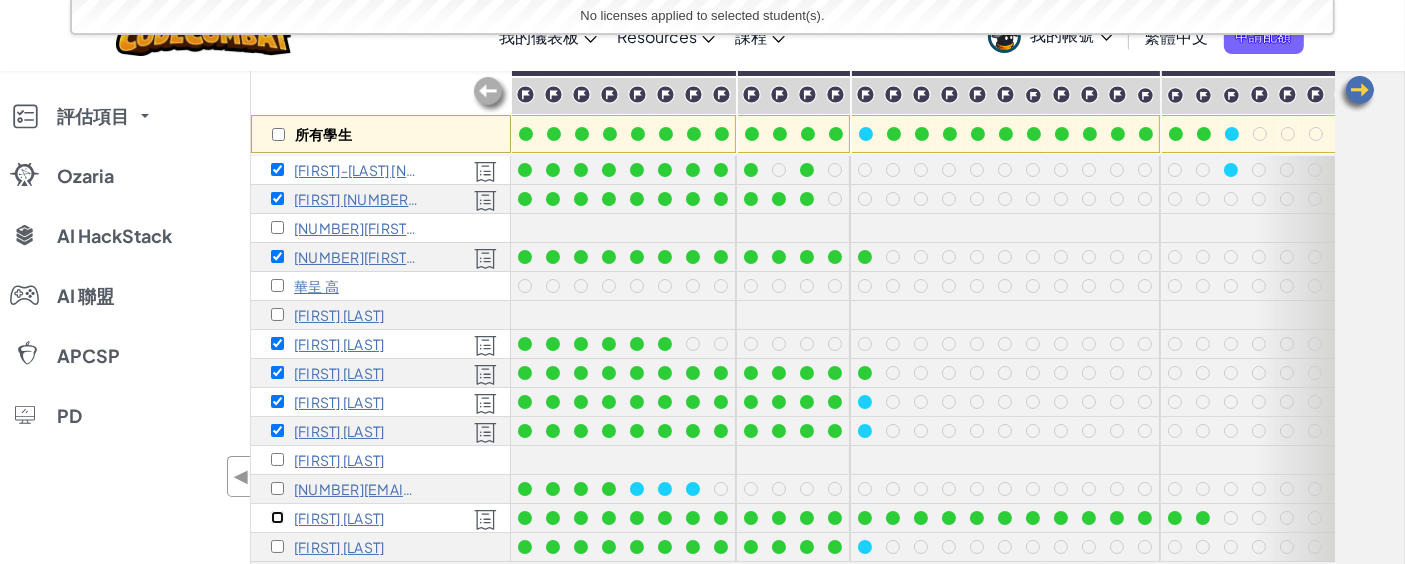 click at bounding box center [277, 517] 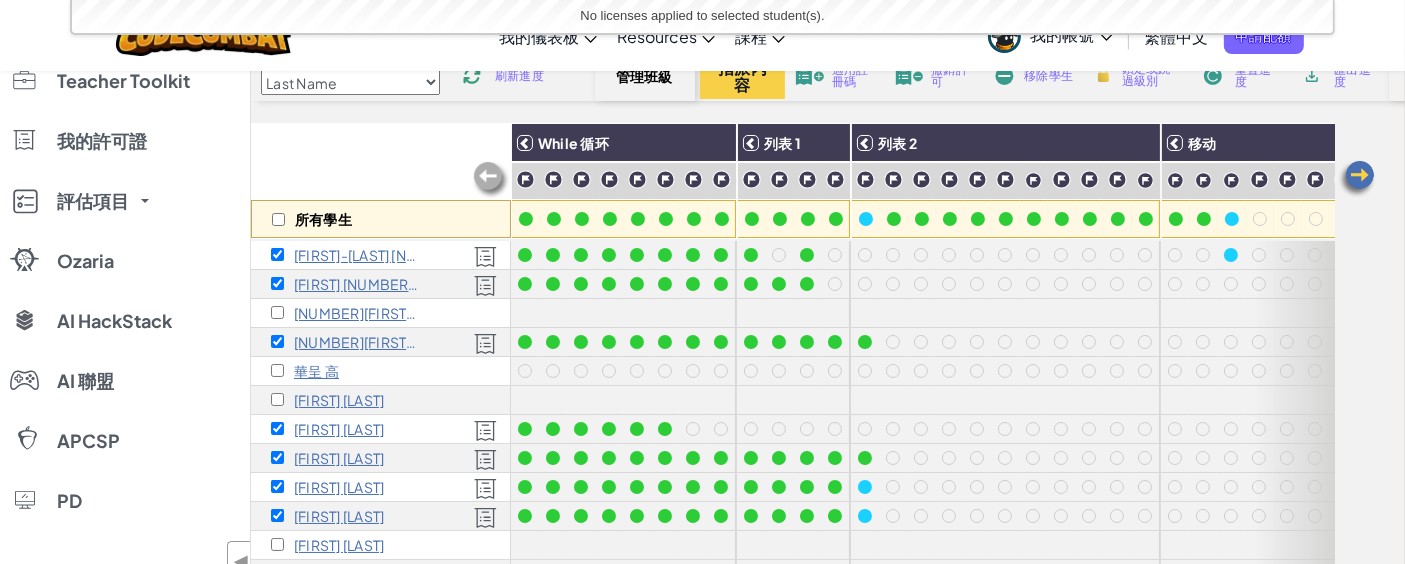 scroll, scrollTop: 0, scrollLeft: 0, axis: both 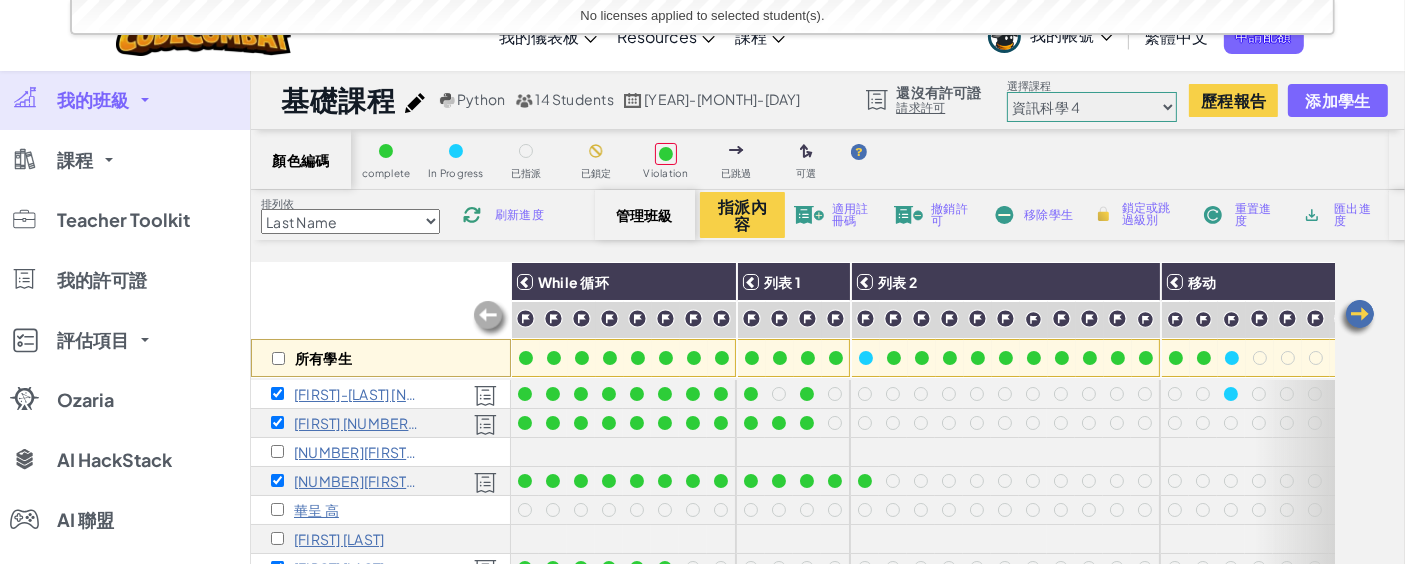 click on "鎖定或跳過級別" at bounding box center [1151, 214] 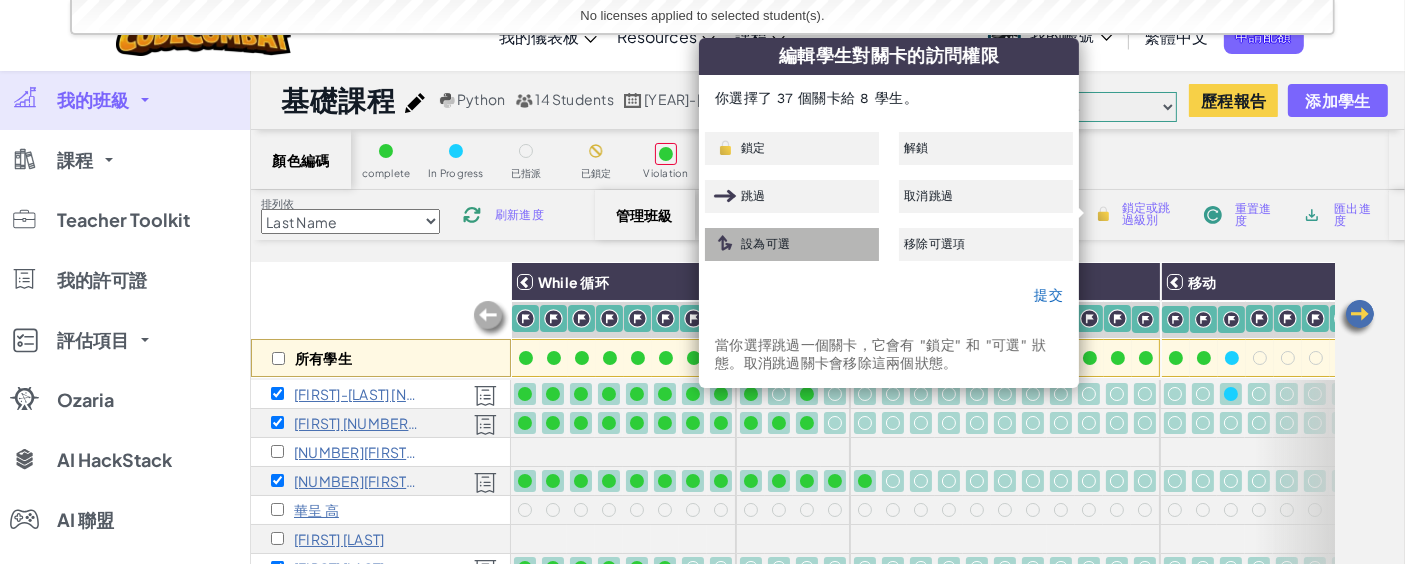 click on "設為可選" at bounding box center (765, 244) 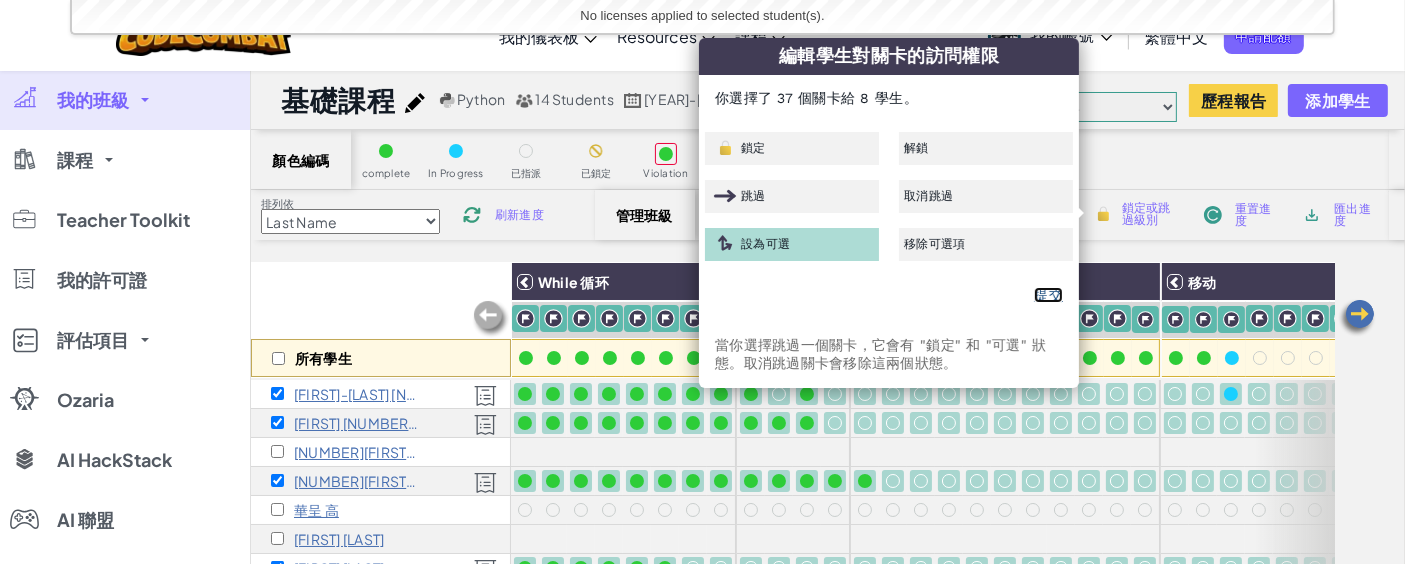 click on "提交" at bounding box center [1048, 295] 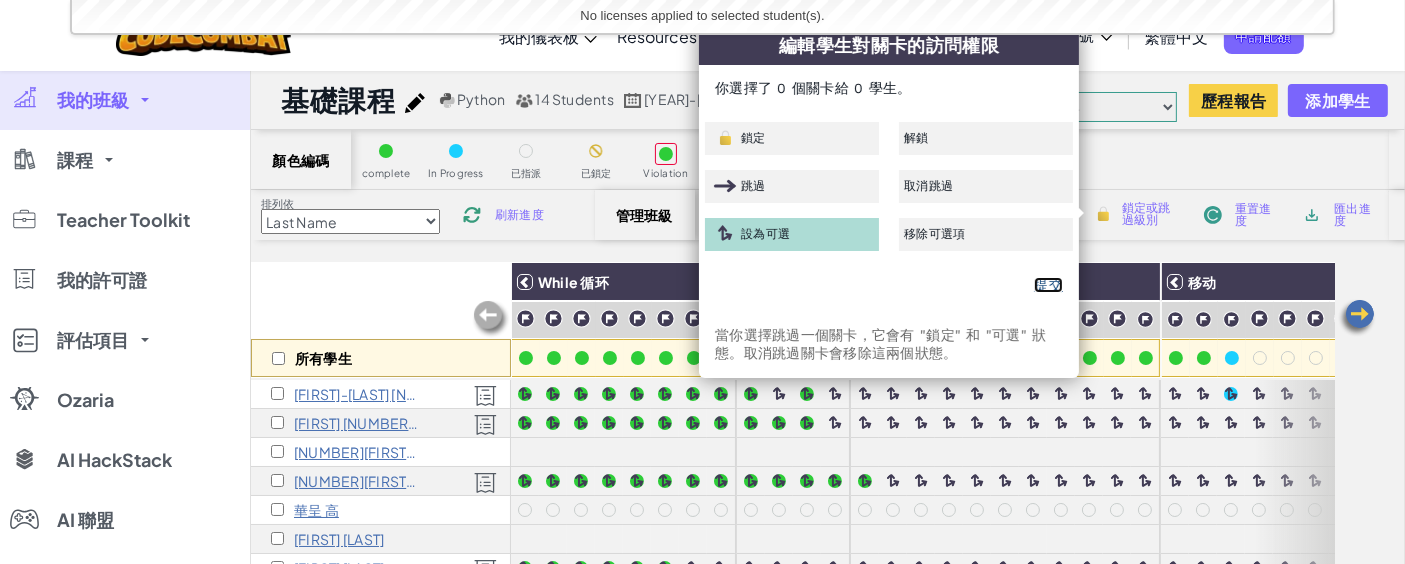 checkbox on "false" 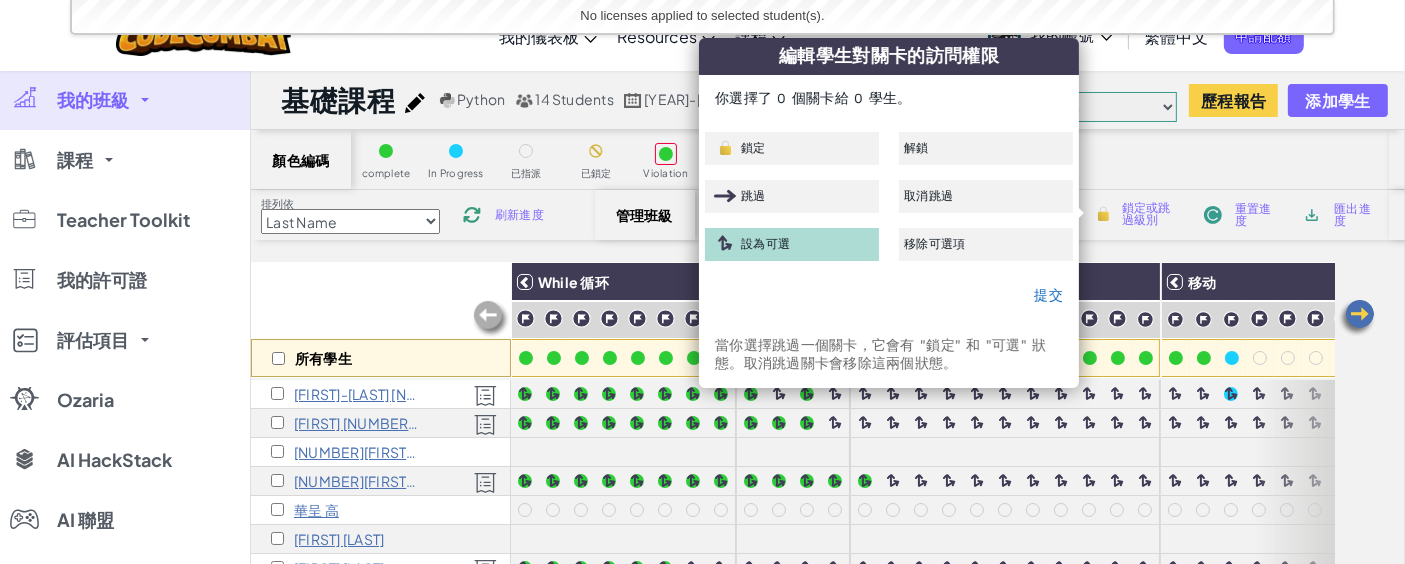 click on "所有學生       While 循环                                                                 列表 1                                         列表 2                                                                                   移动                                                                 For 循环
[FIRST]-[LAST] [NUMBER]-[LAST]
[FIRST] [NUMBER][LAST]
[NUMBER][FIRST] [LAST]
[NUMBER][FIRST] [LAST]
[FIRST] [LAST]
[FIRST] [LAST]
[FIRST] [LAST]
[FIRST] [LAST]
[FIRST] [LAST]
[FIRST] [LAST]
[FIRST] [LAST]
[NUMBER][EMAIL]-[FIRST]
[FIRST] [LAST]
[FIRST] [LAST]" at bounding box center (828, 553) 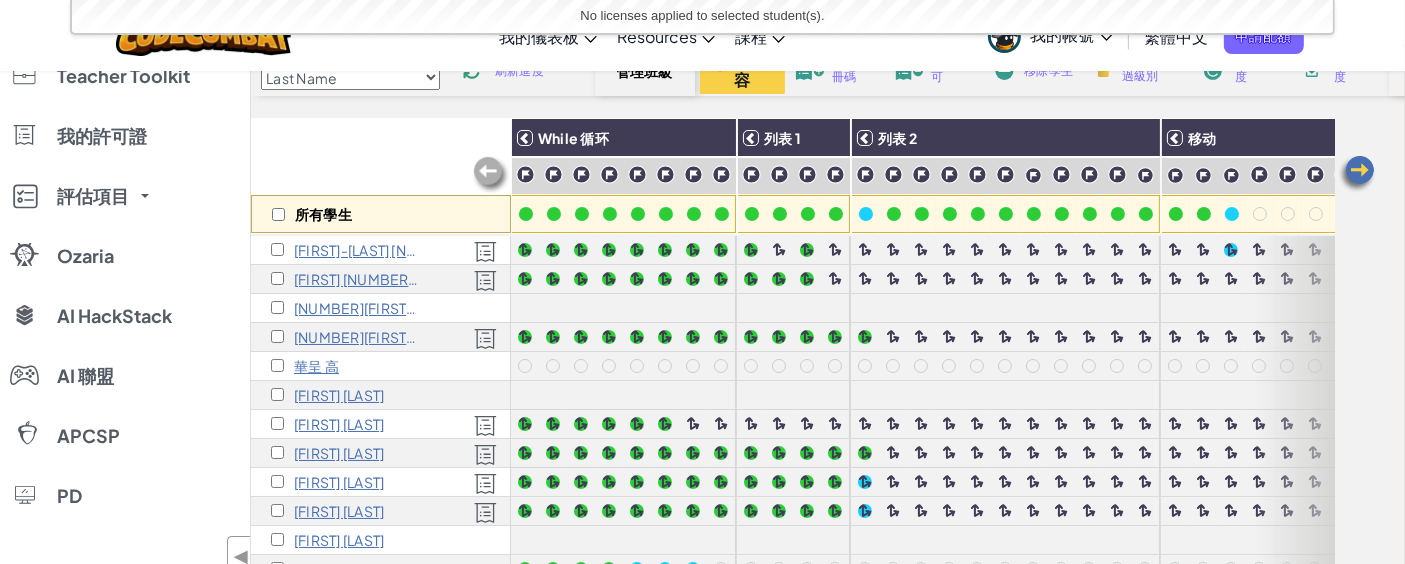 scroll, scrollTop: 143, scrollLeft: 0, axis: vertical 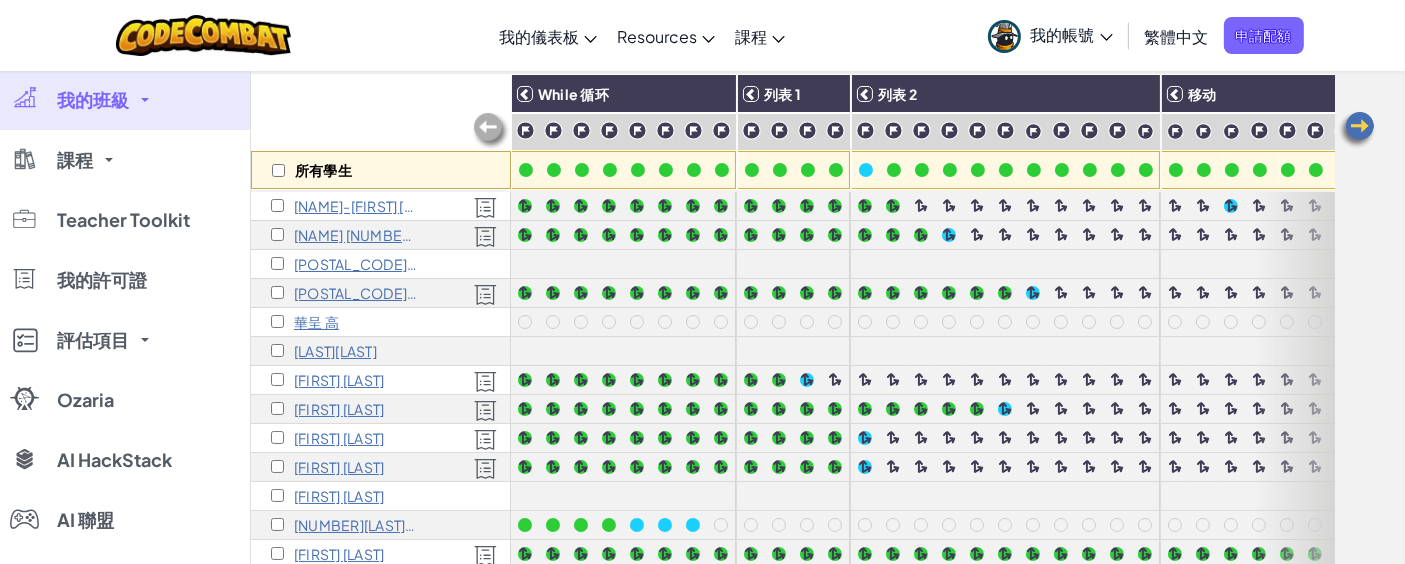click on "所有學生       While 循环                                                                 列表 1                                         列表 2                                                                                   移动                                                                 For 循环
[NAME]-[FIRST] [NUMBER]-[LAST]
[NAME] [NUMBER][LAST]
[POSTAL_CODE][LAST] [SCHOOL]
[POSTAL_CODE][LAST] [SCHOOL]
[LAST] [LAST]
[LAST][LAST]
[FIRST] [LAST]
[FIRST] [LAST]
[FIRST] [LAST]
[FIRST] [LAST]
[FIRST] [LAST]
[NUMBER][LAST][FIRST]
[FIRST] [LAST]
[FIRST] [LAST]" at bounding box center (828, 365) 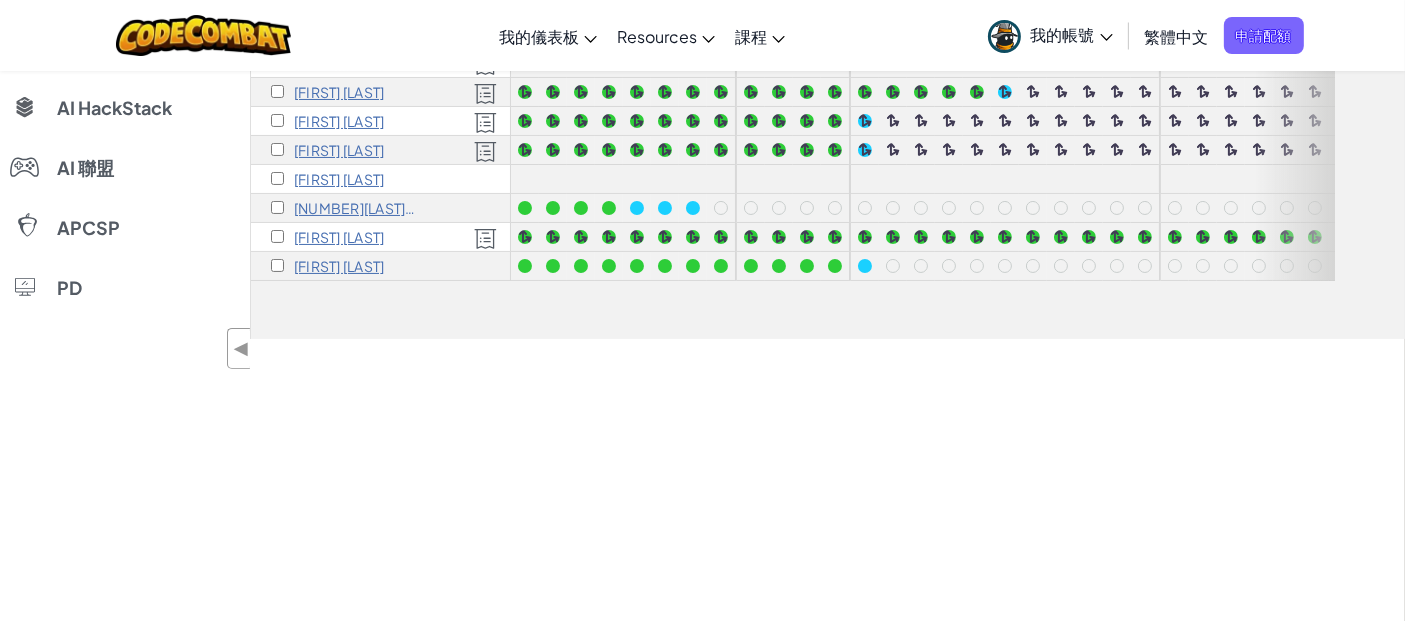 scroll, scrollTop: 0, scrollLeft: 0, axis: both 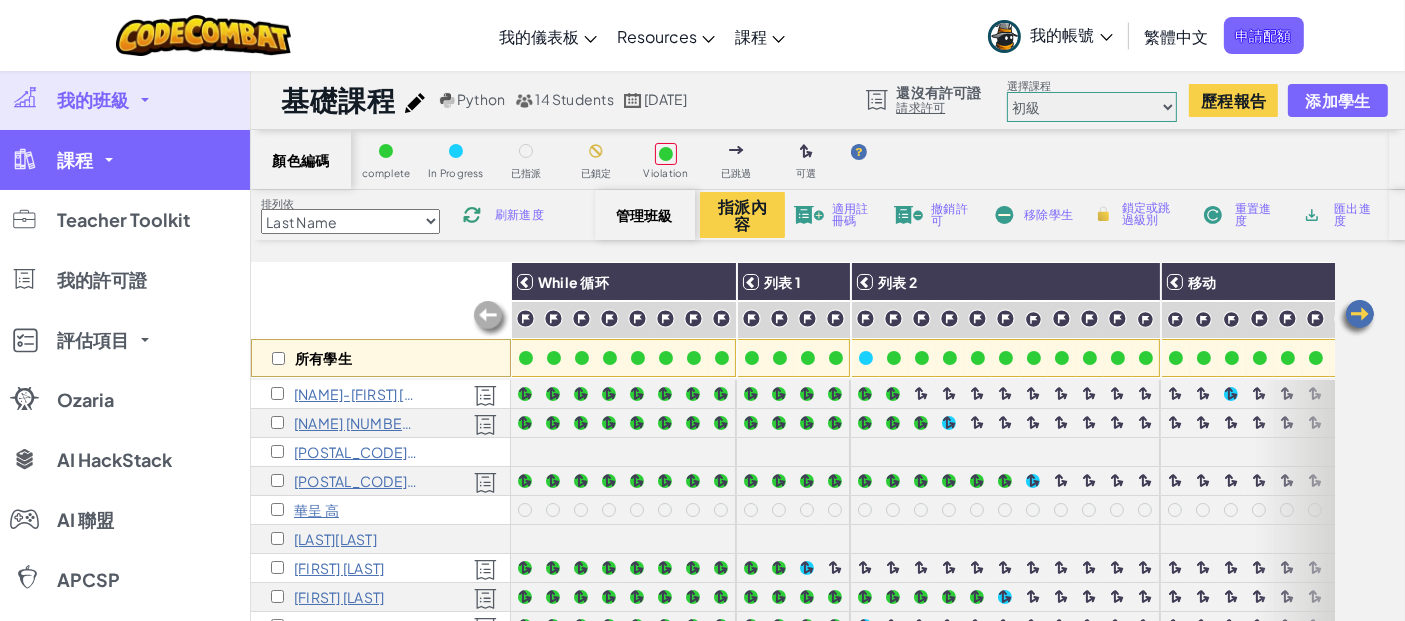 click on "課程" at bounding box center (125, 160) 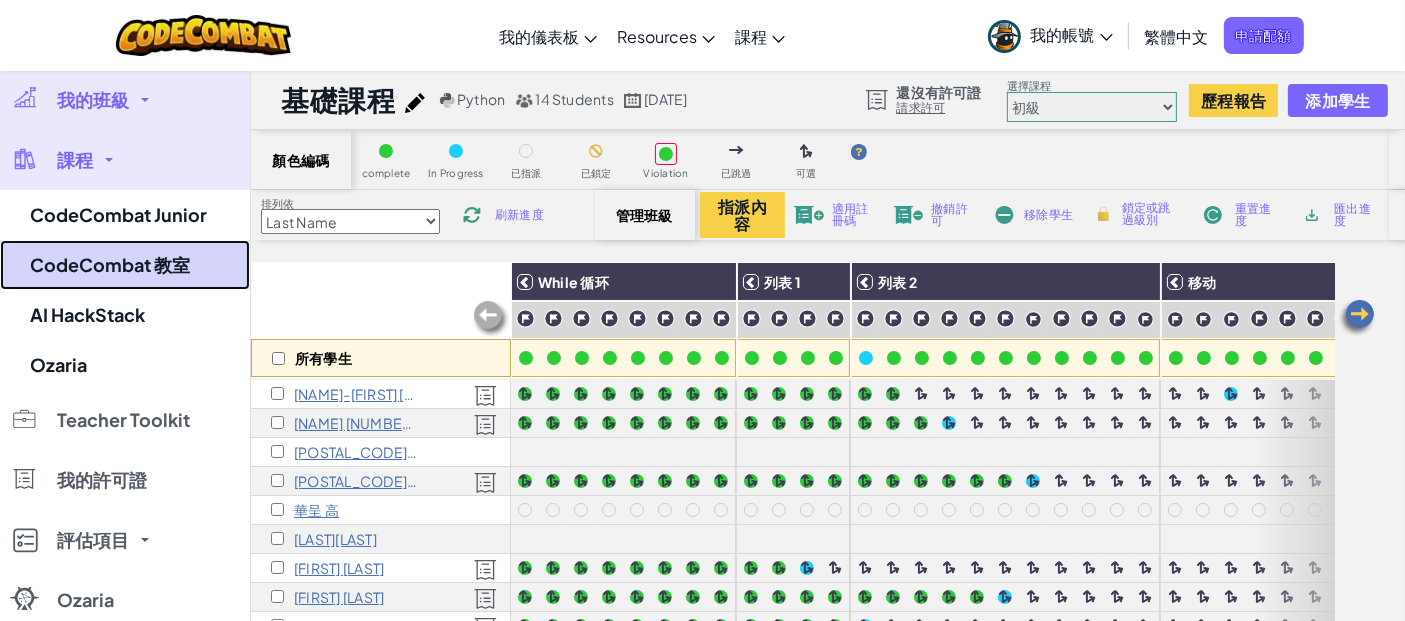 click on "CodeCombat 教室" at bounding box center (125, 265) 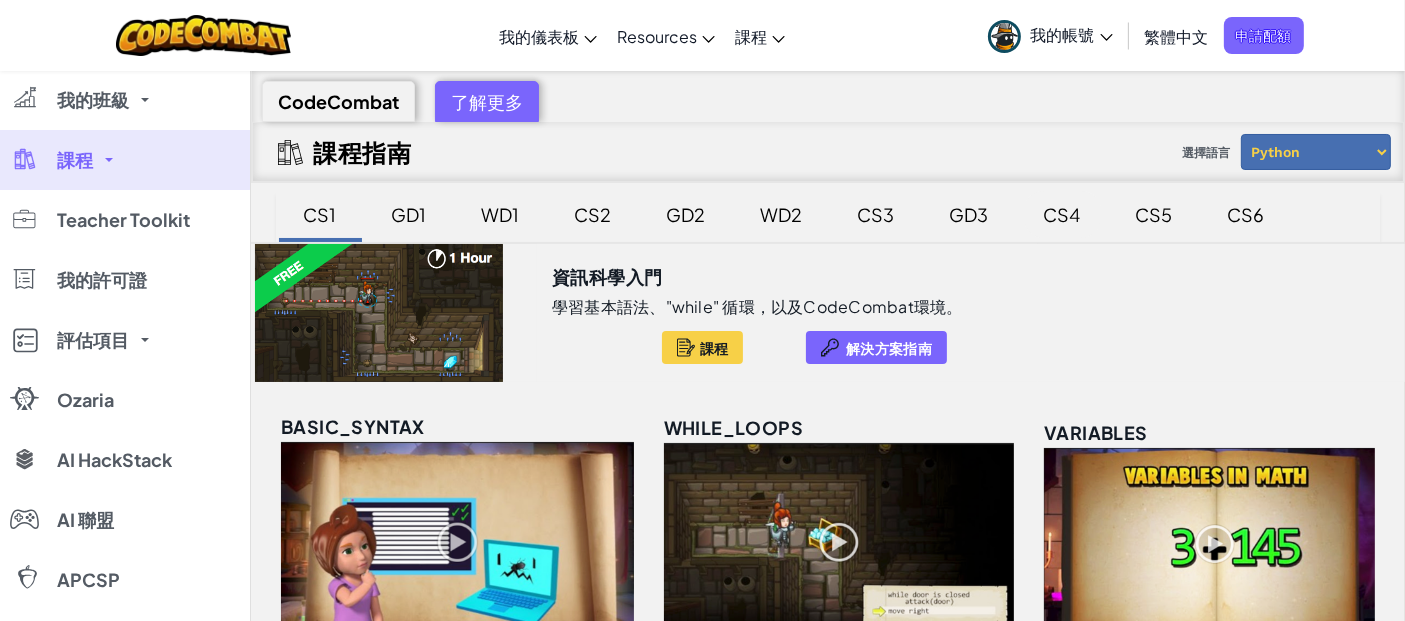 click on "CS4" at bounding box center (1062, 214) 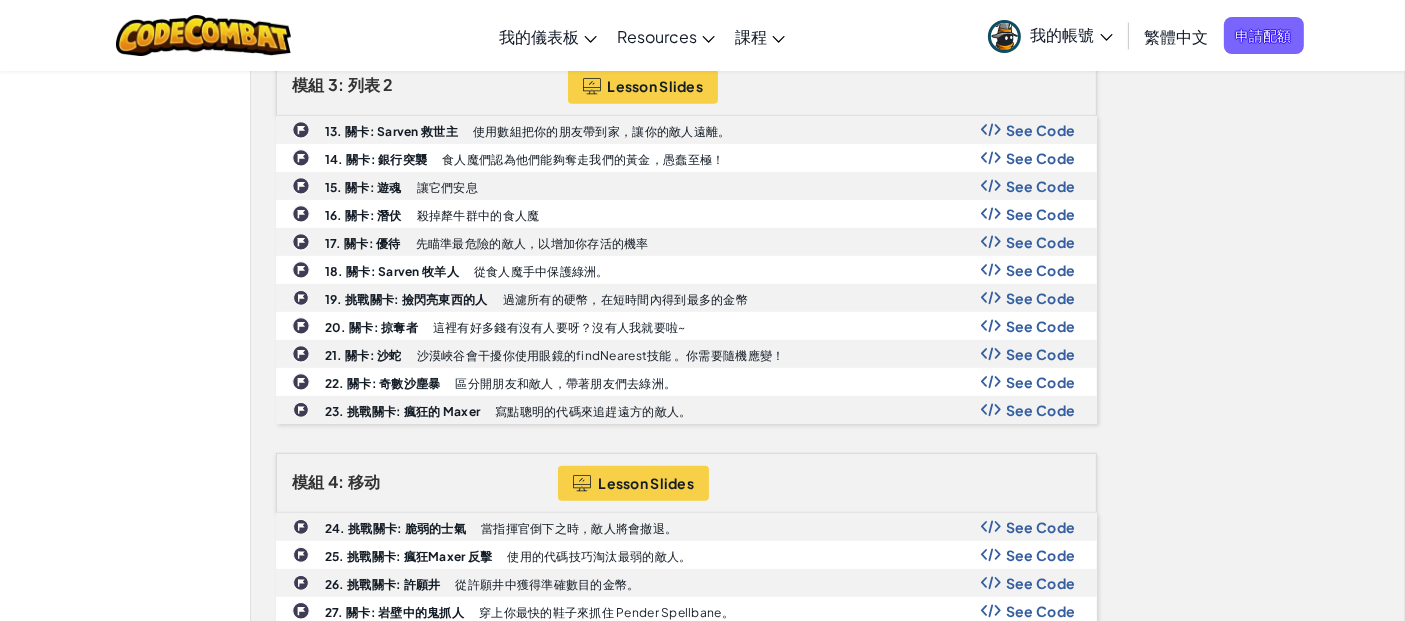 scroll, scrollTop: 868, scrollLeft: 0, axis: vertical 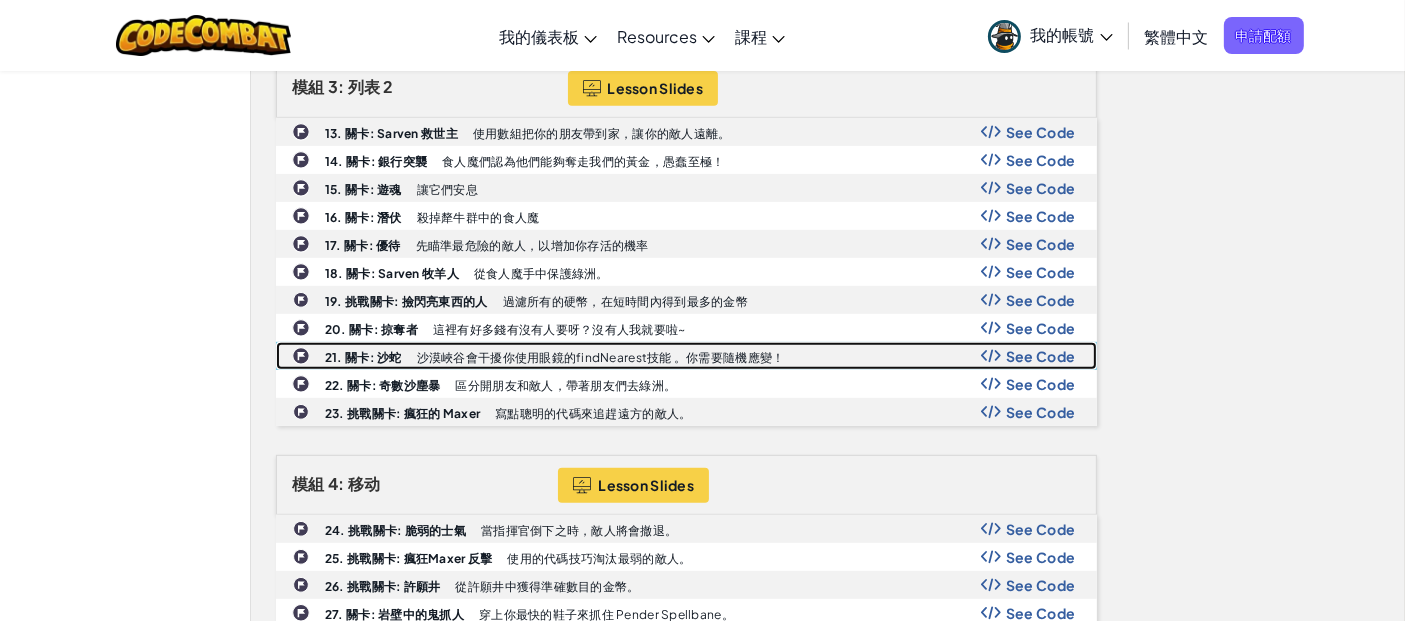 click on "See Code" at bounding box center (1041, 356) 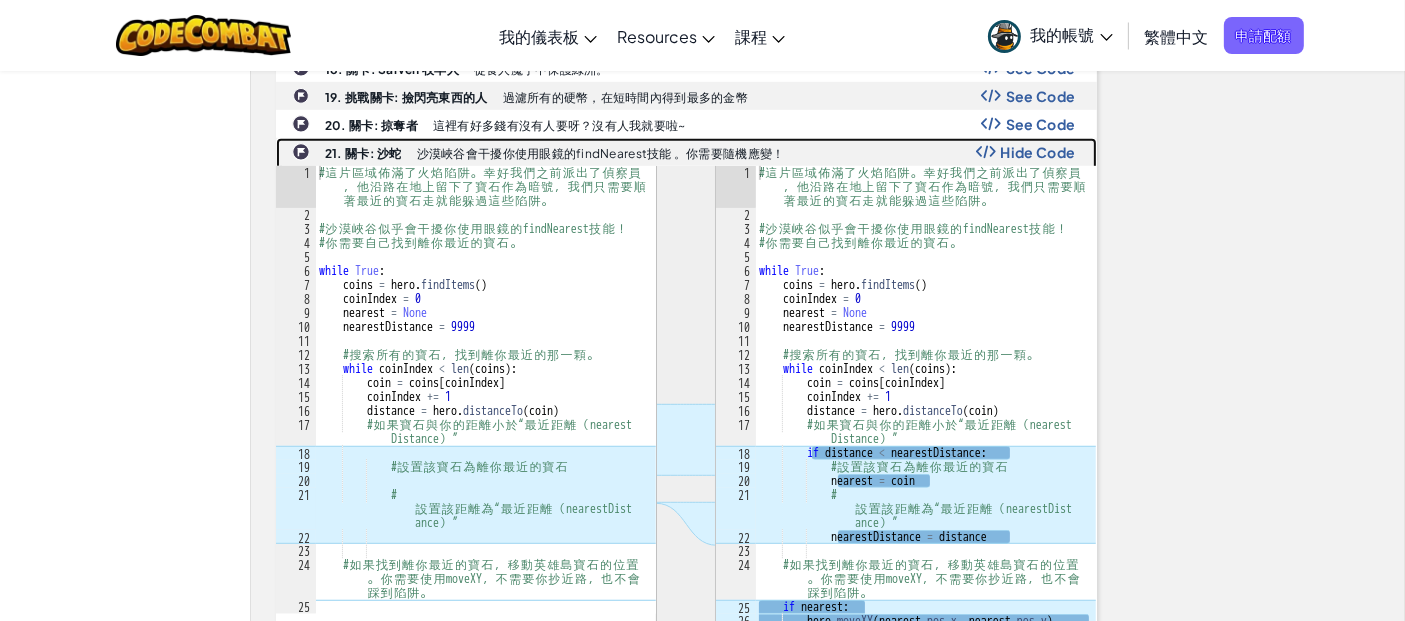 scroll, scrollTop: 1071, scrollLeft: 0, axis: vertical 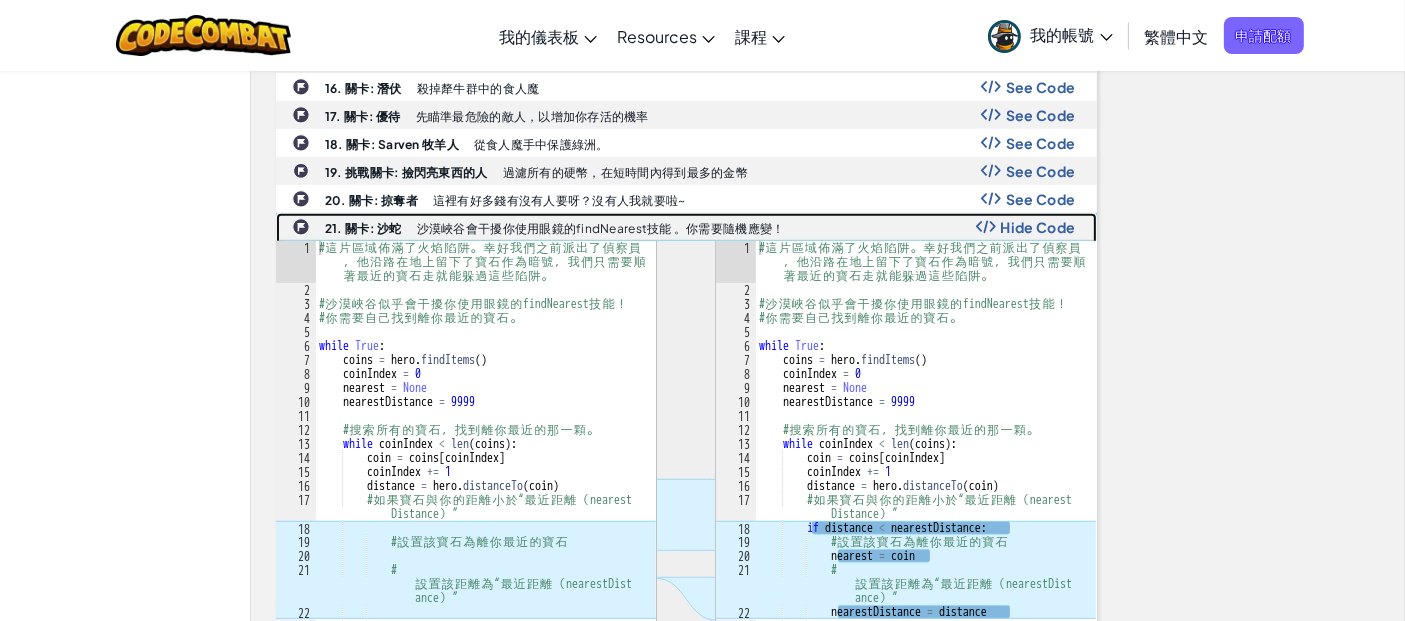 click on "Hide Code" at bounding box center [1038, 227] 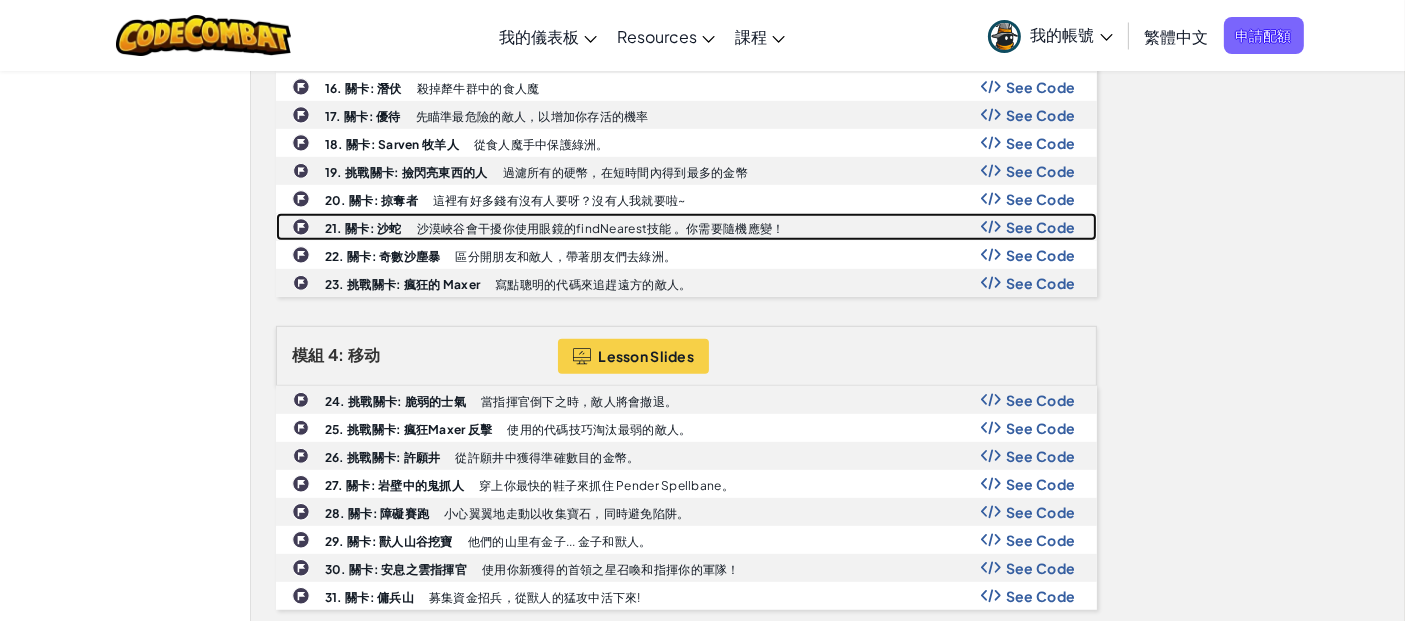 scroll, scrollTop: 1142, scrollLeft: 0, axis: vertical 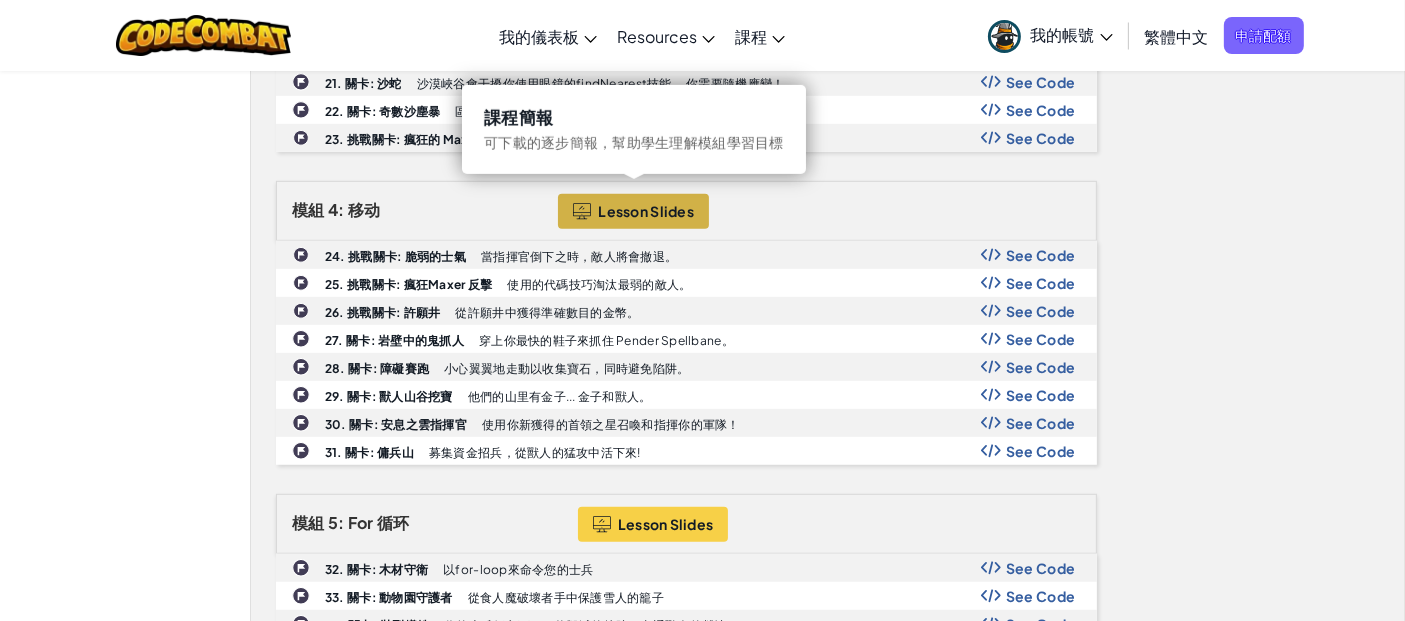 click on "Lesson Slides" at bounding box center (633, 211) 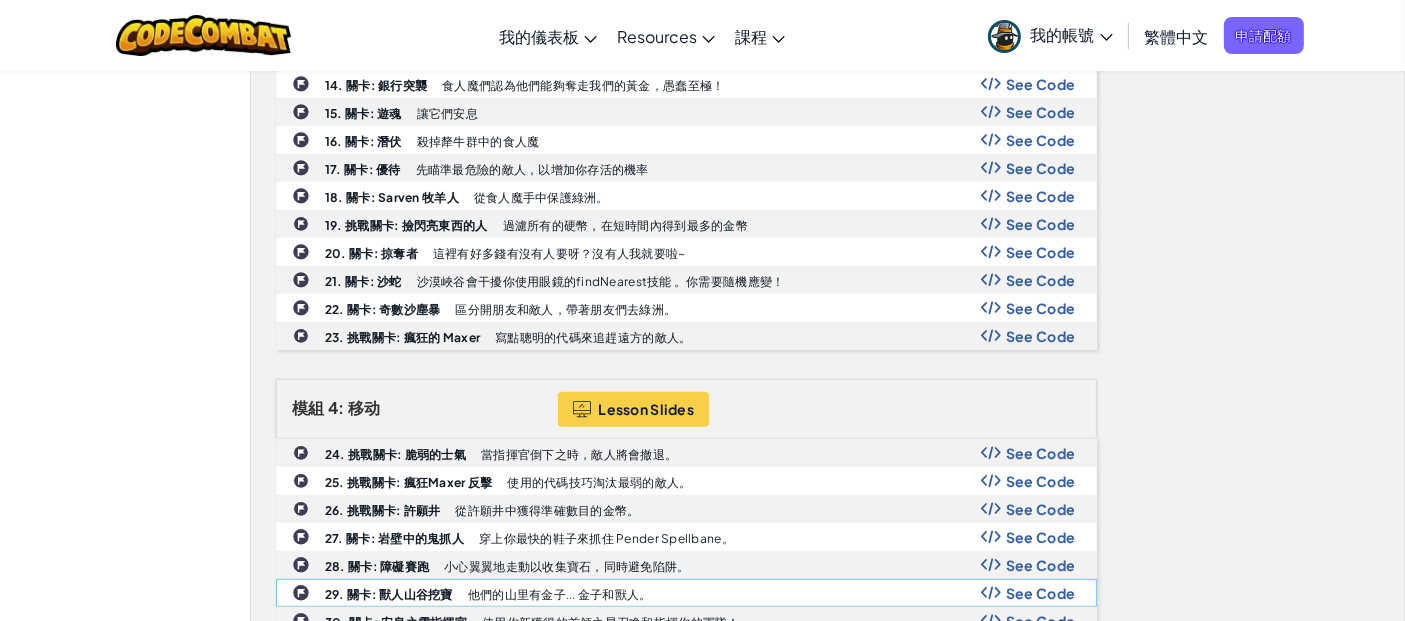 scroll, scrollTop: 946, scrollLeft: 0, axis: vertical 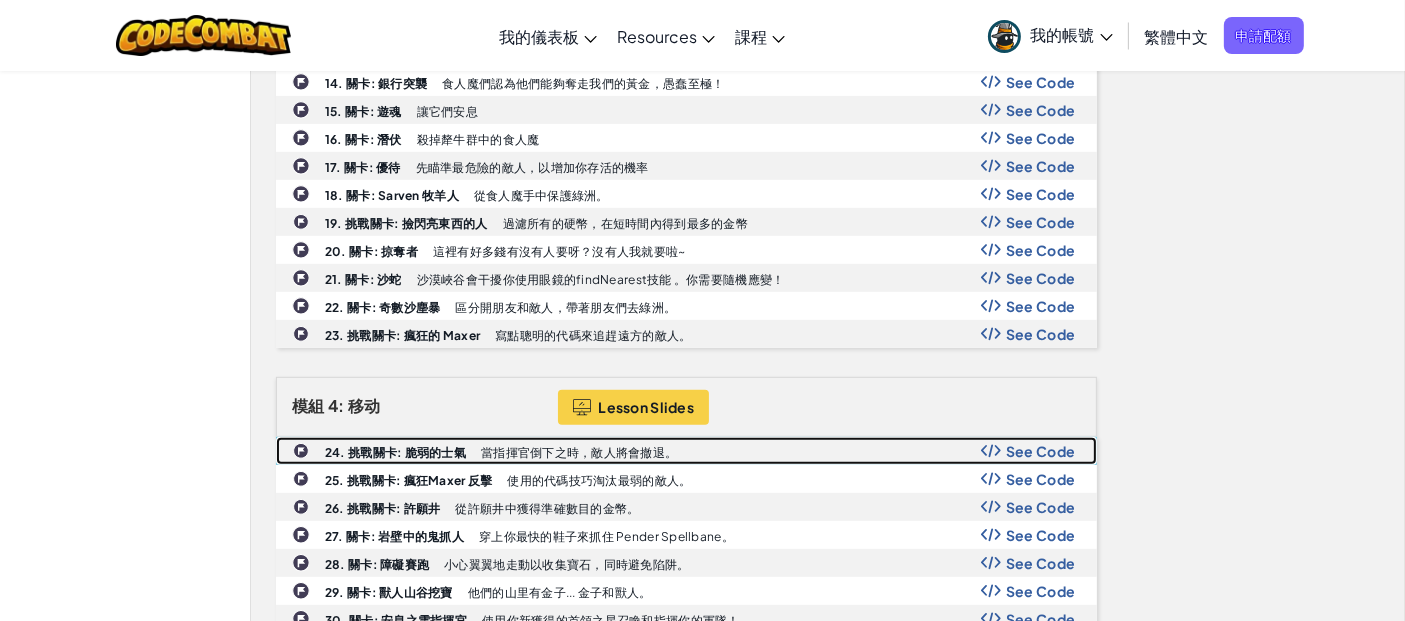 click on "24. 挑戰關卡: 脆弱的士氣" at bounding box center [395, 452] 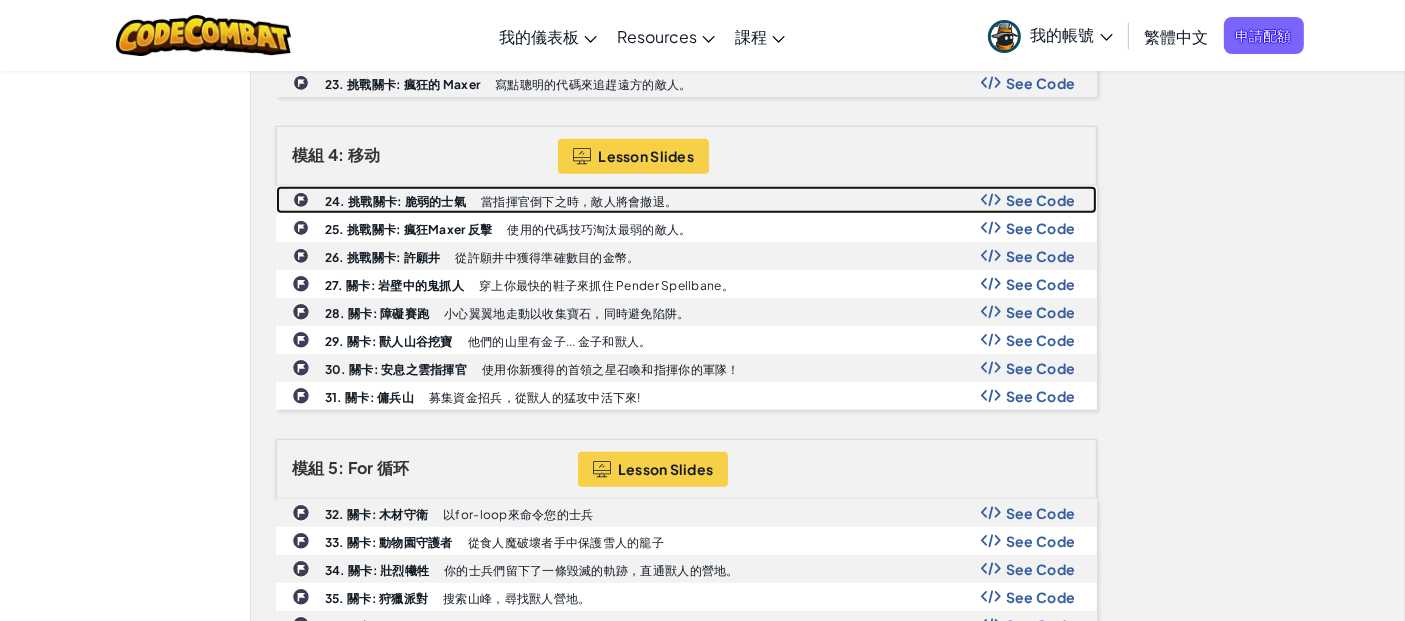 scroll, scrollTop: 1197, scrollLeft: 0, axis: vertical 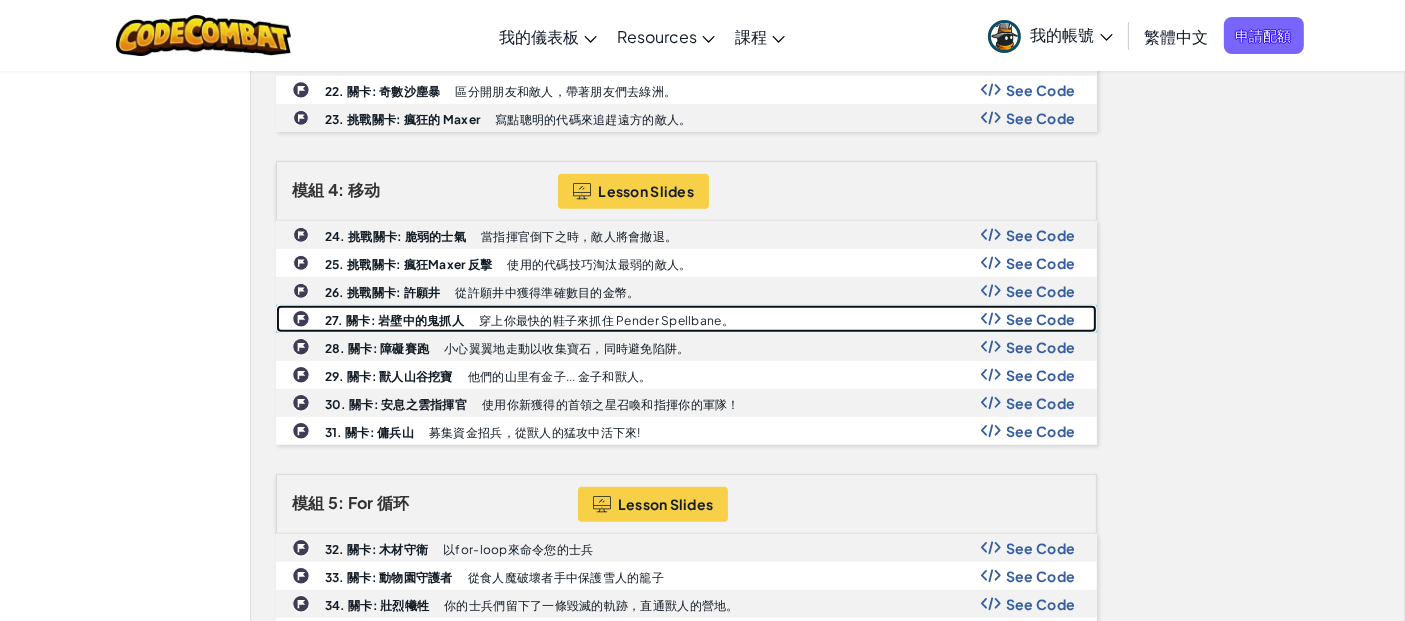 click on "27. 關卡: 岩壁中的鬼抓人
穿上你最快的鞋子來抓住 Pender Spellbane。
See Code" at bounding box center (686, 319) 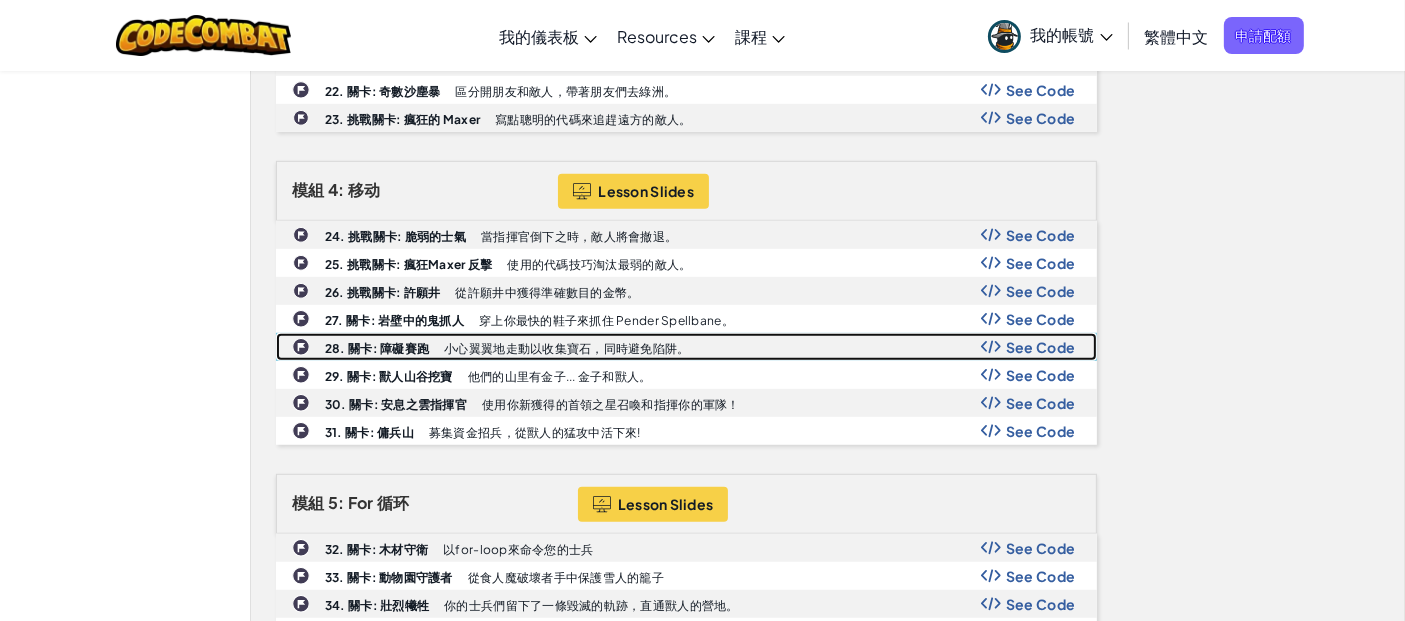click on "小心翼翼地走動以收集寶石，同時避免陷阱。" at bounding box center [566, 348] 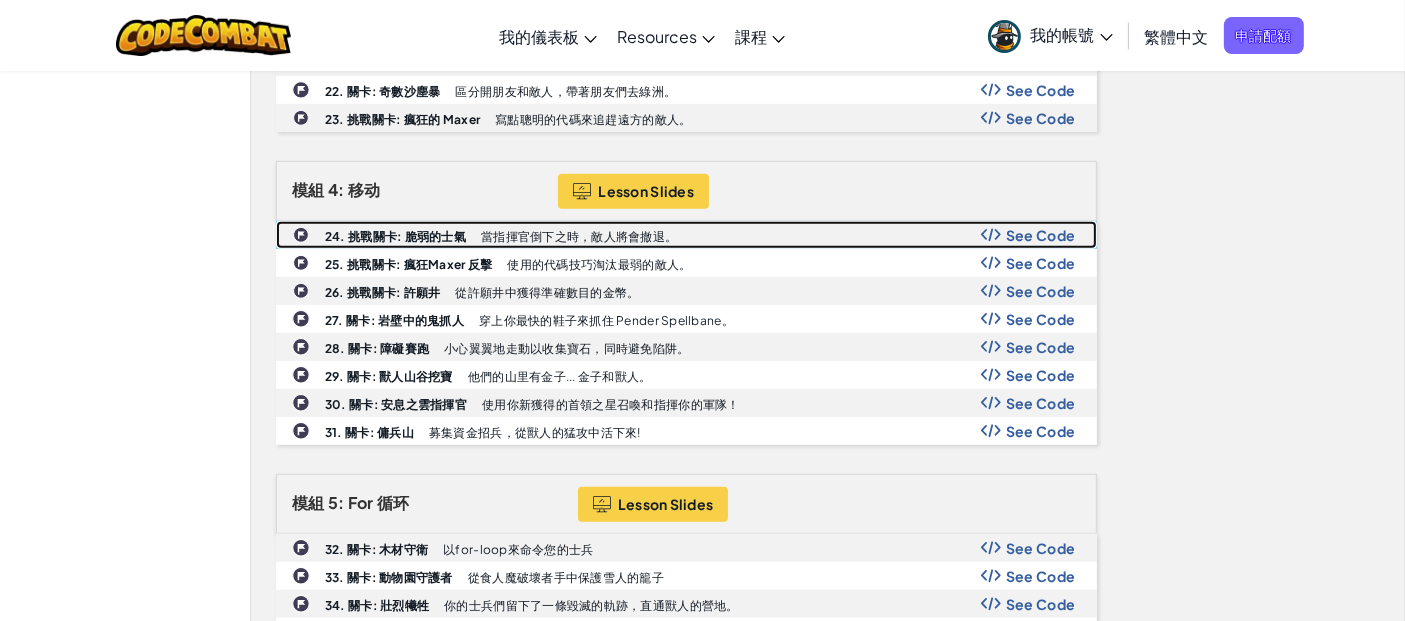 click on "24. 挑戰關卡: 脆弱的士氣" at bounding box center [395, 236] 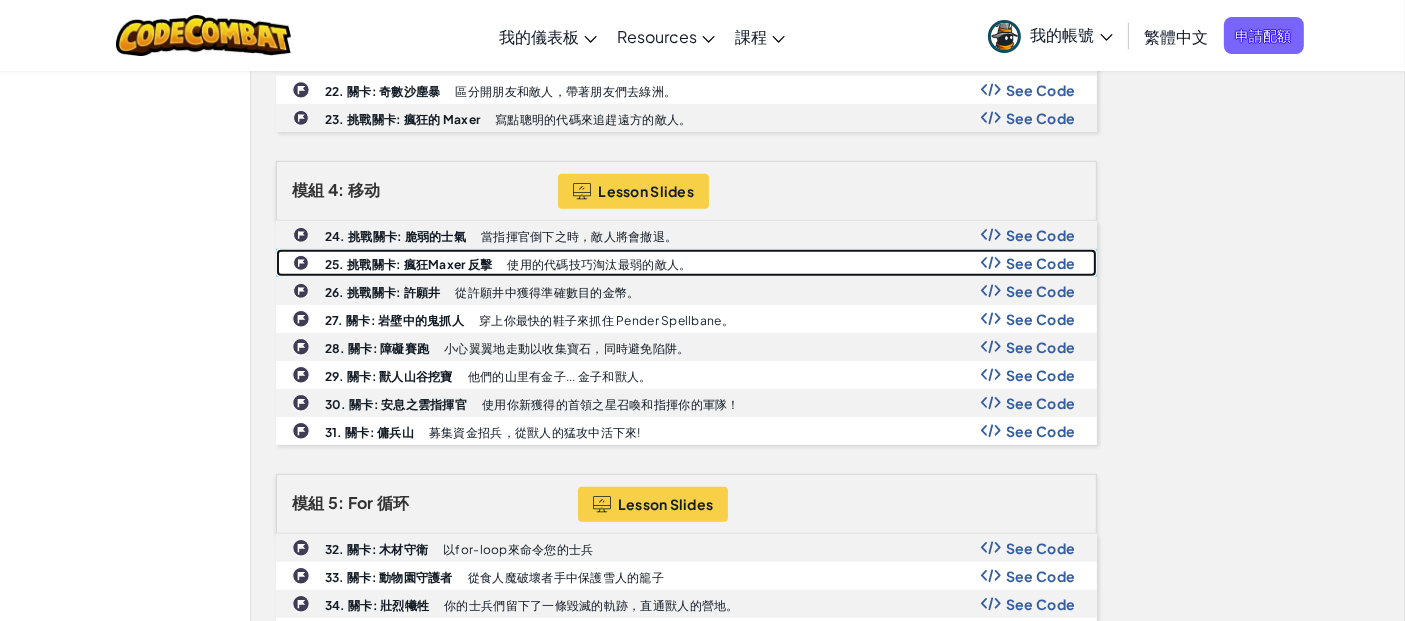 click on "25. 挑戰關卡: 瘋狂Maxer 反擊" at bounding box center (408, 264) 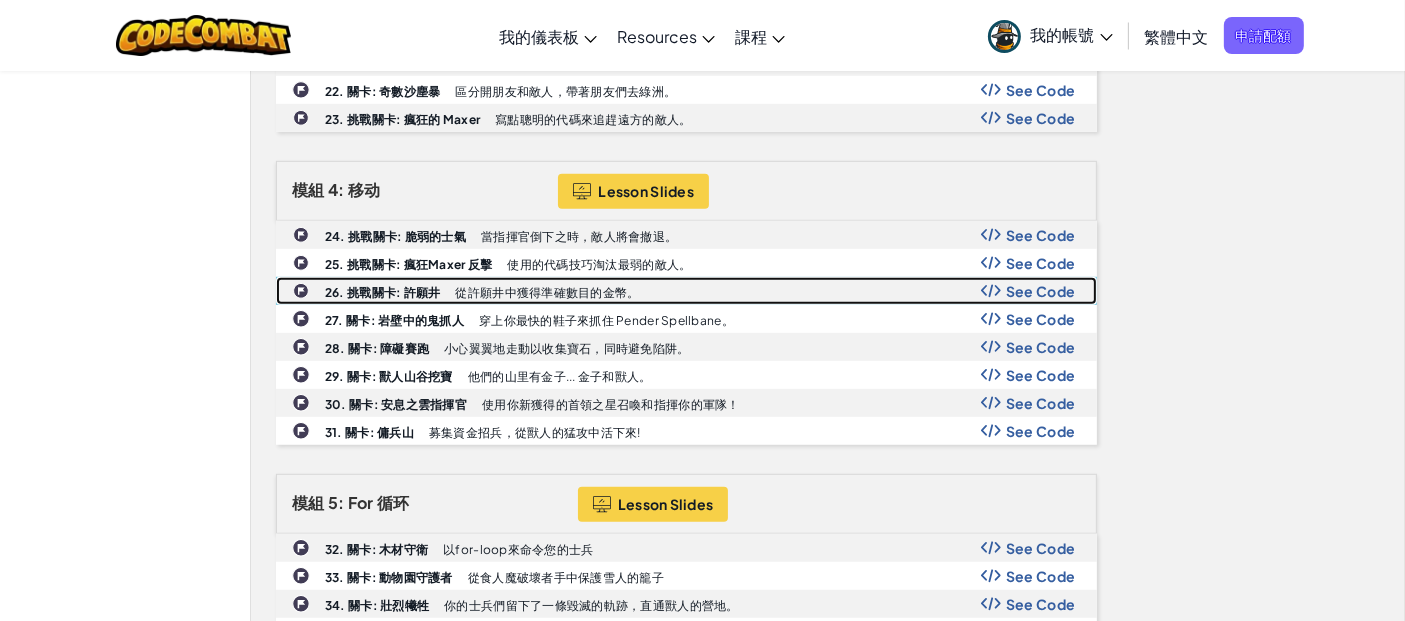 click on "26. 挑戰關卡: 許願井" at bounding box center [383, 292] 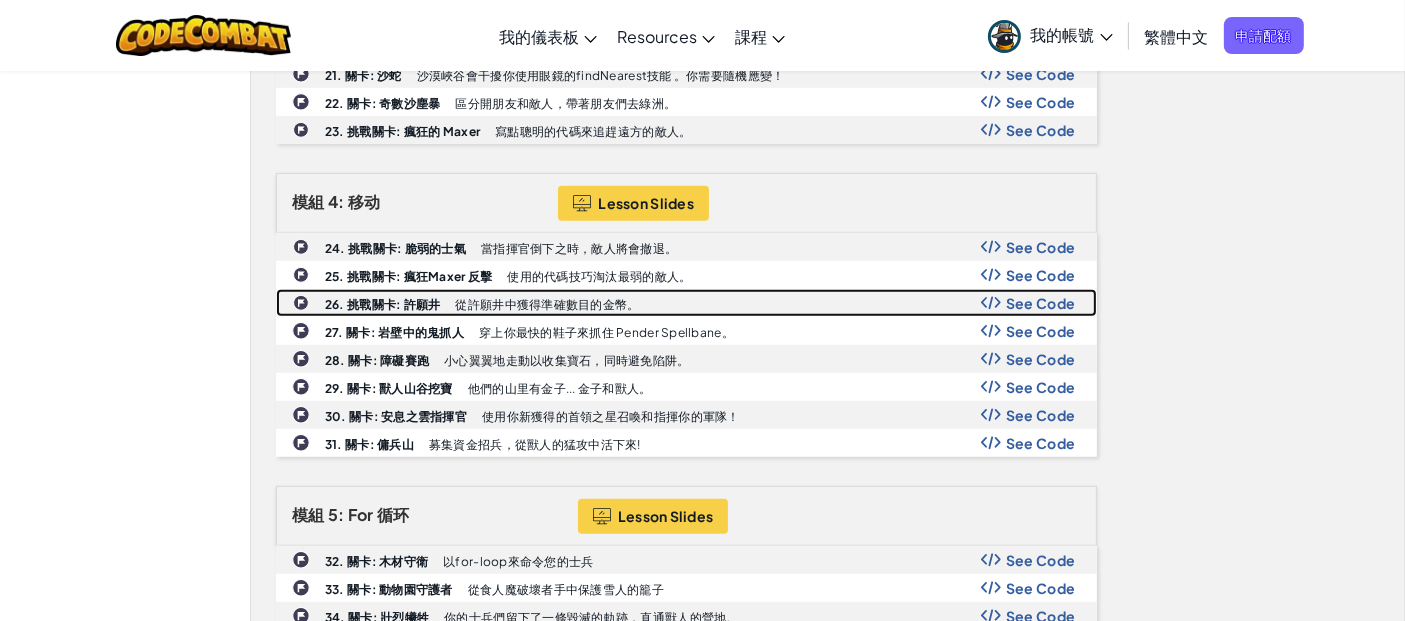 scroll, scrollTop: 1148, scrollLeft: 0, axis: vertical 